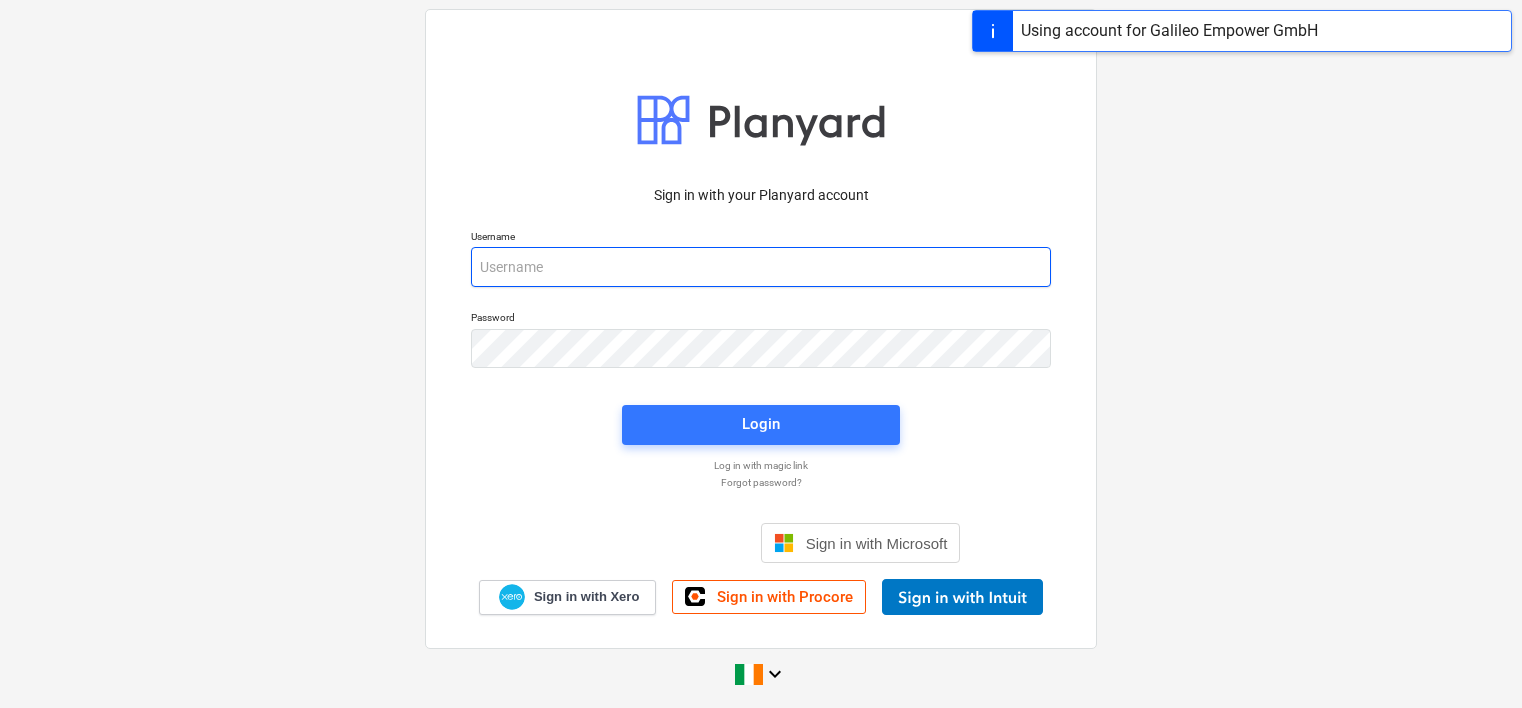 scroll, scrollTop: 0, scrollLeft: 0, axis: both 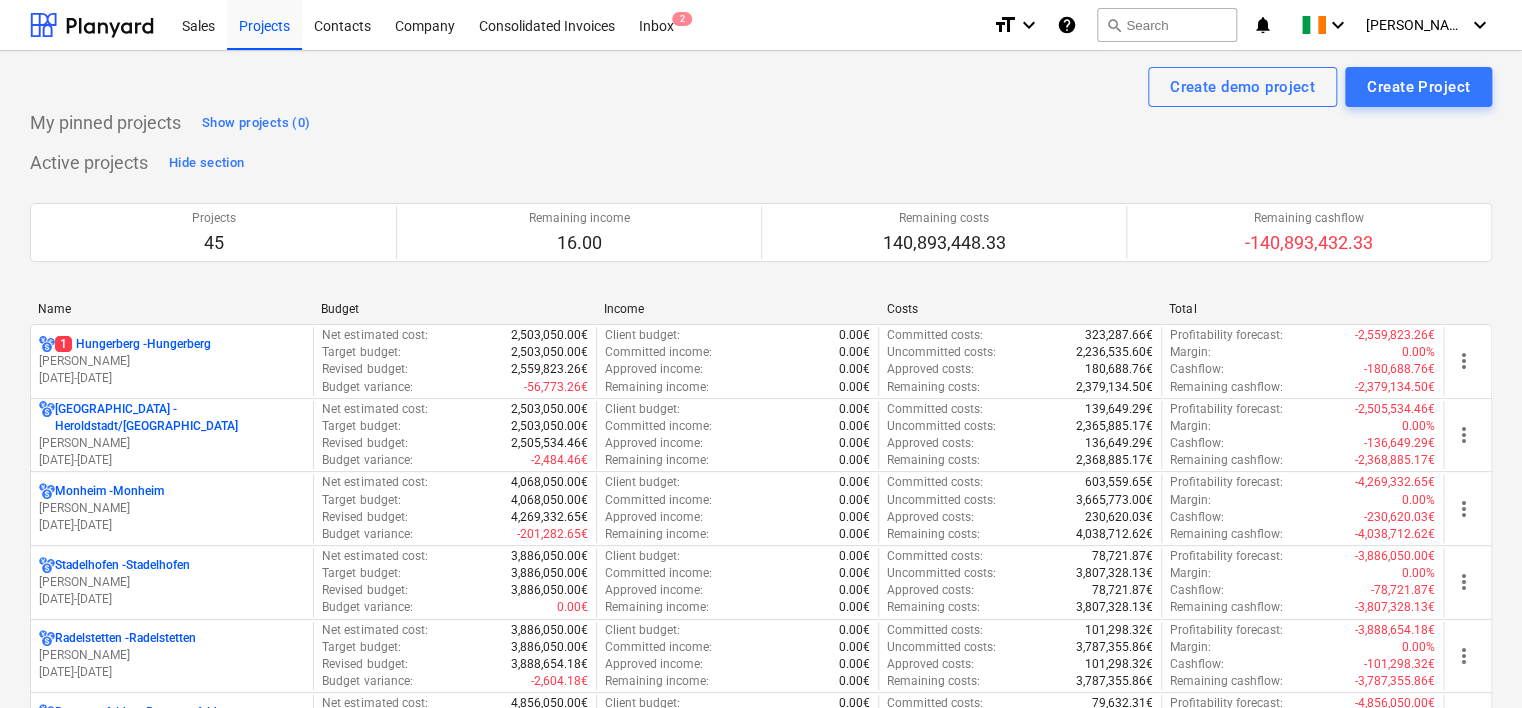 drag, startPoint x: 524, startPoint y: 41, endPoint x: 592, endPoint y: 49, distance: 68.46897 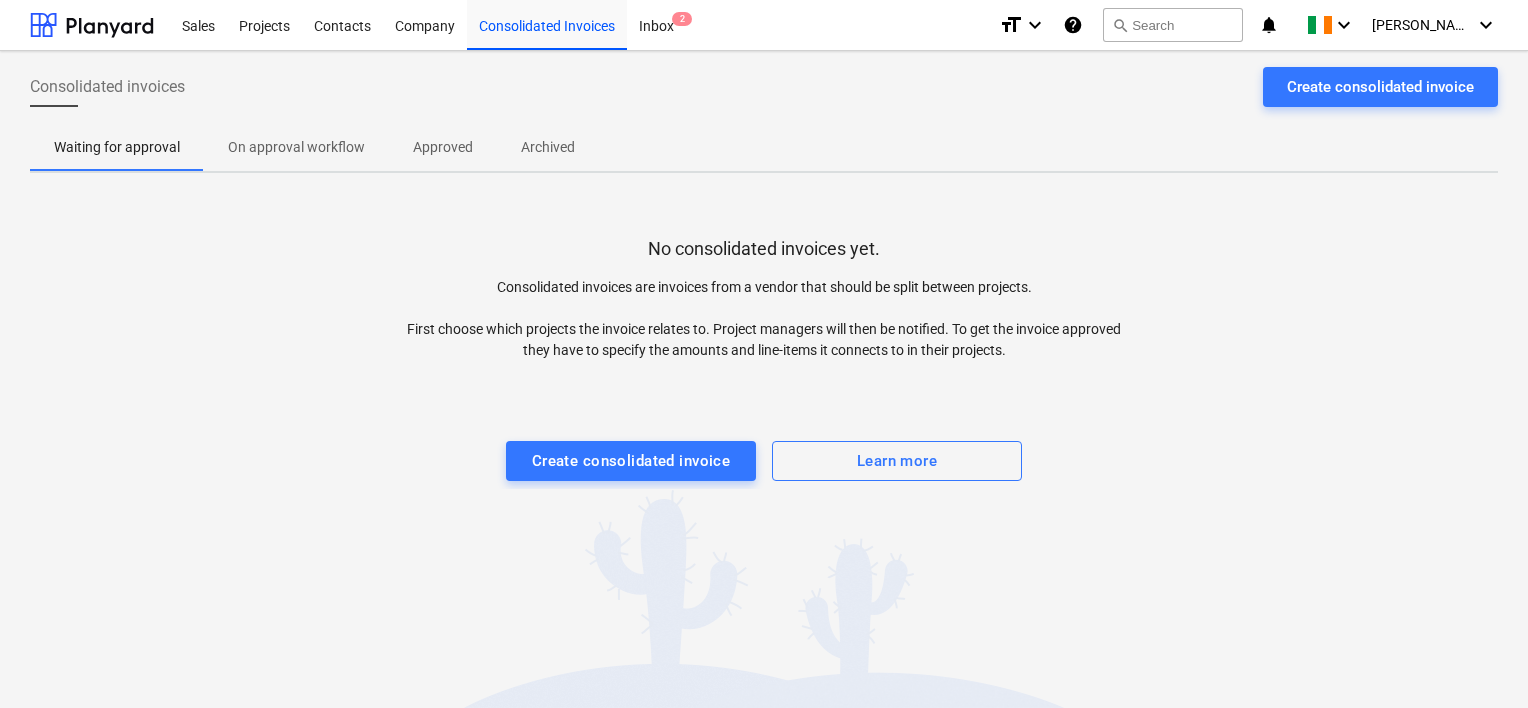 click on "On approval workflow" at bounding box center [296, 147] 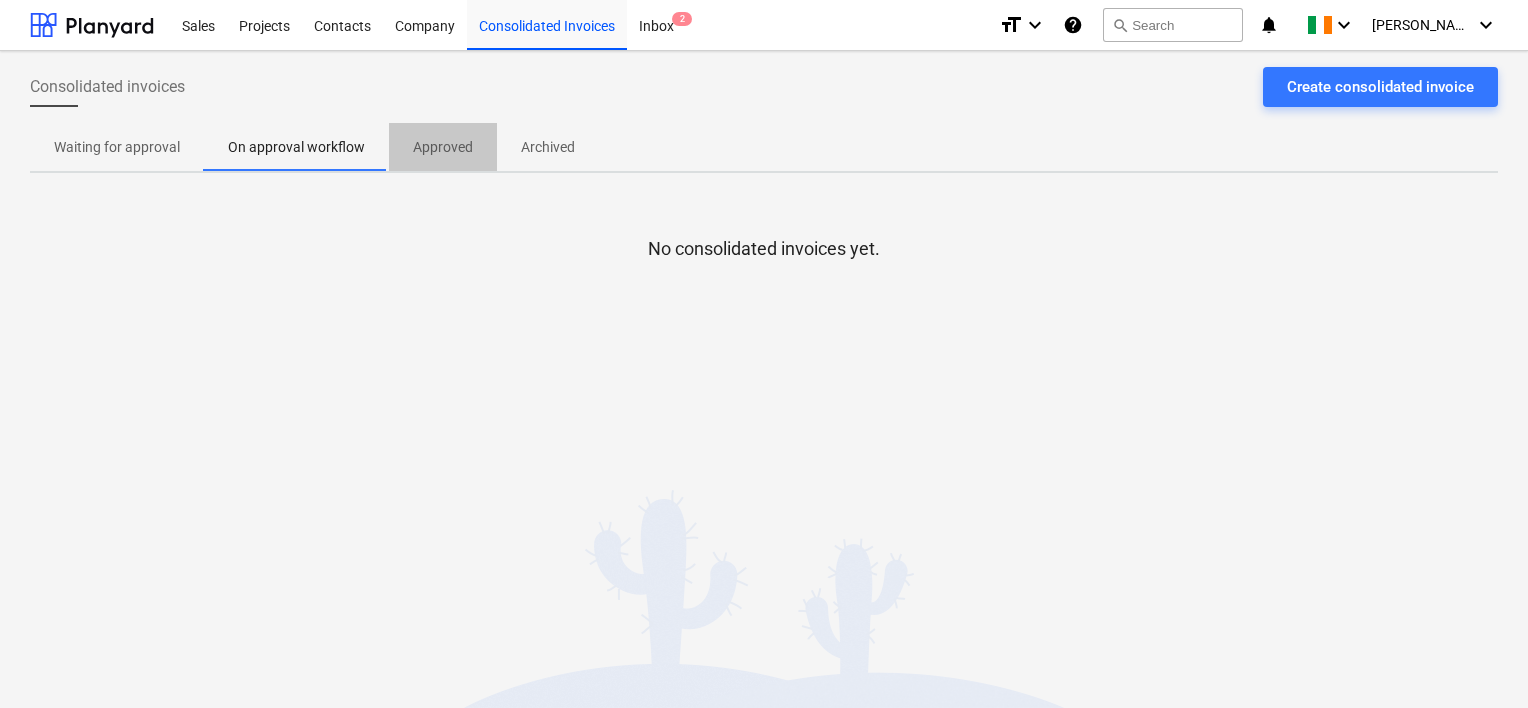 click on "Approved" at bounding box center (443, 147) 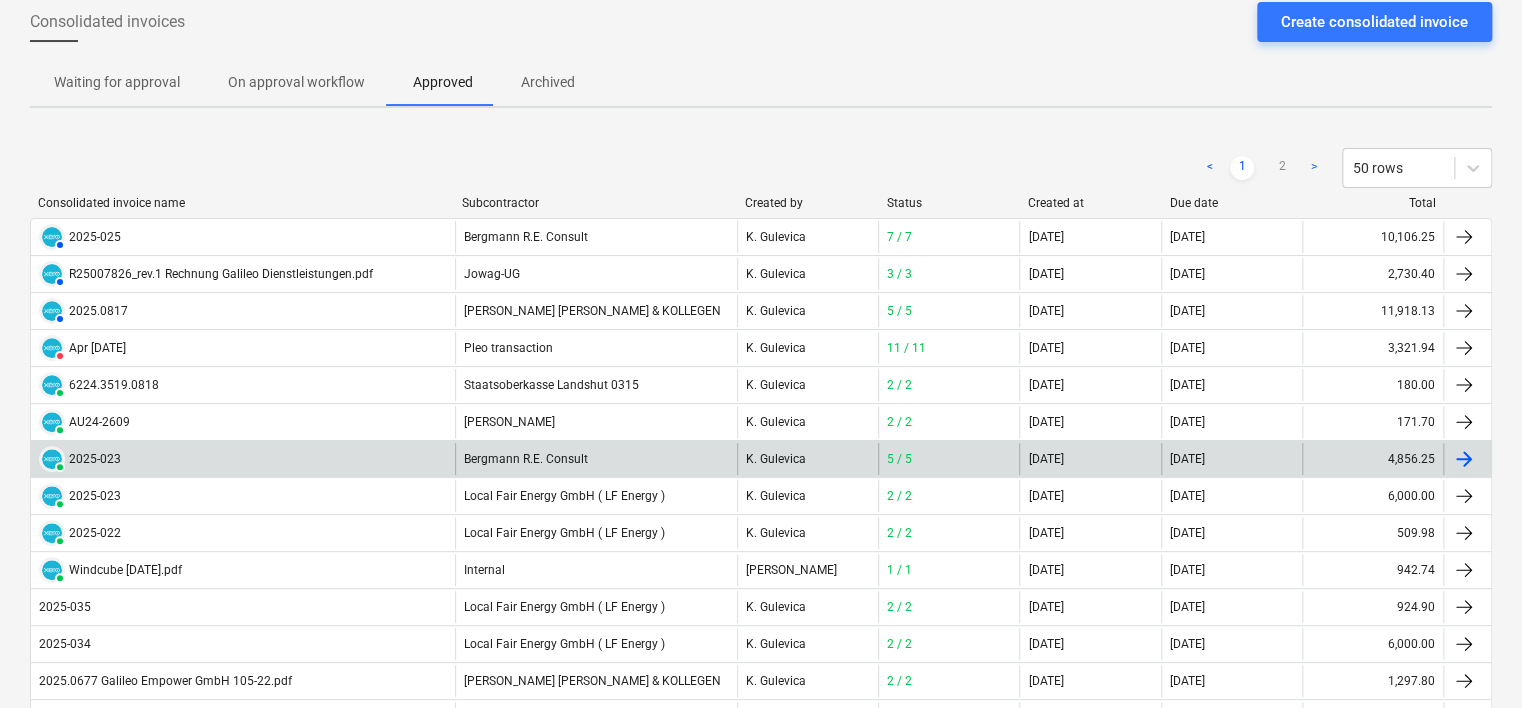 scroll, scrollTop: 100, scrollLeft: 0, axis: vertical 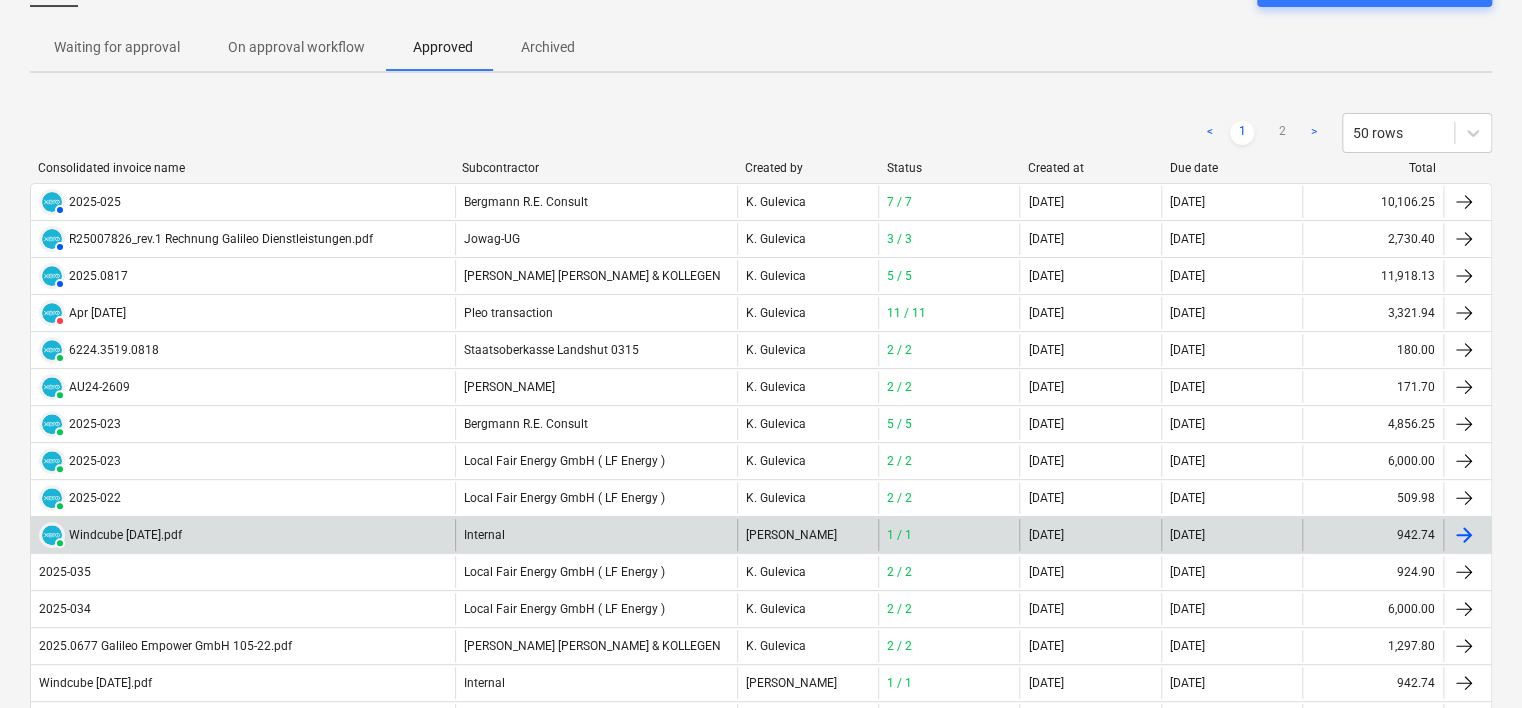 click on "Windcube [DATE].pdf" at bounding box center [125, 535] 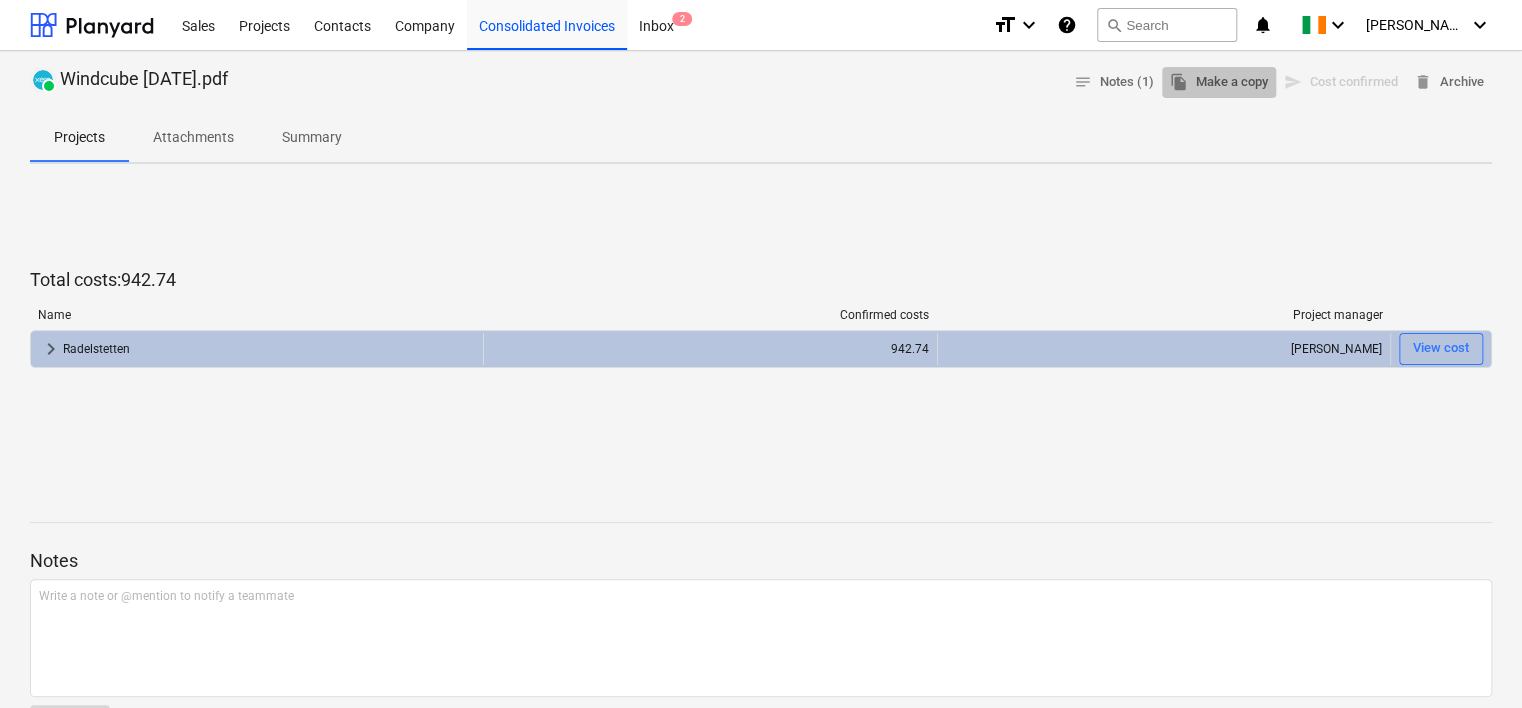 click on "file_copy Make a copy" at bounding box center (1219, 82) 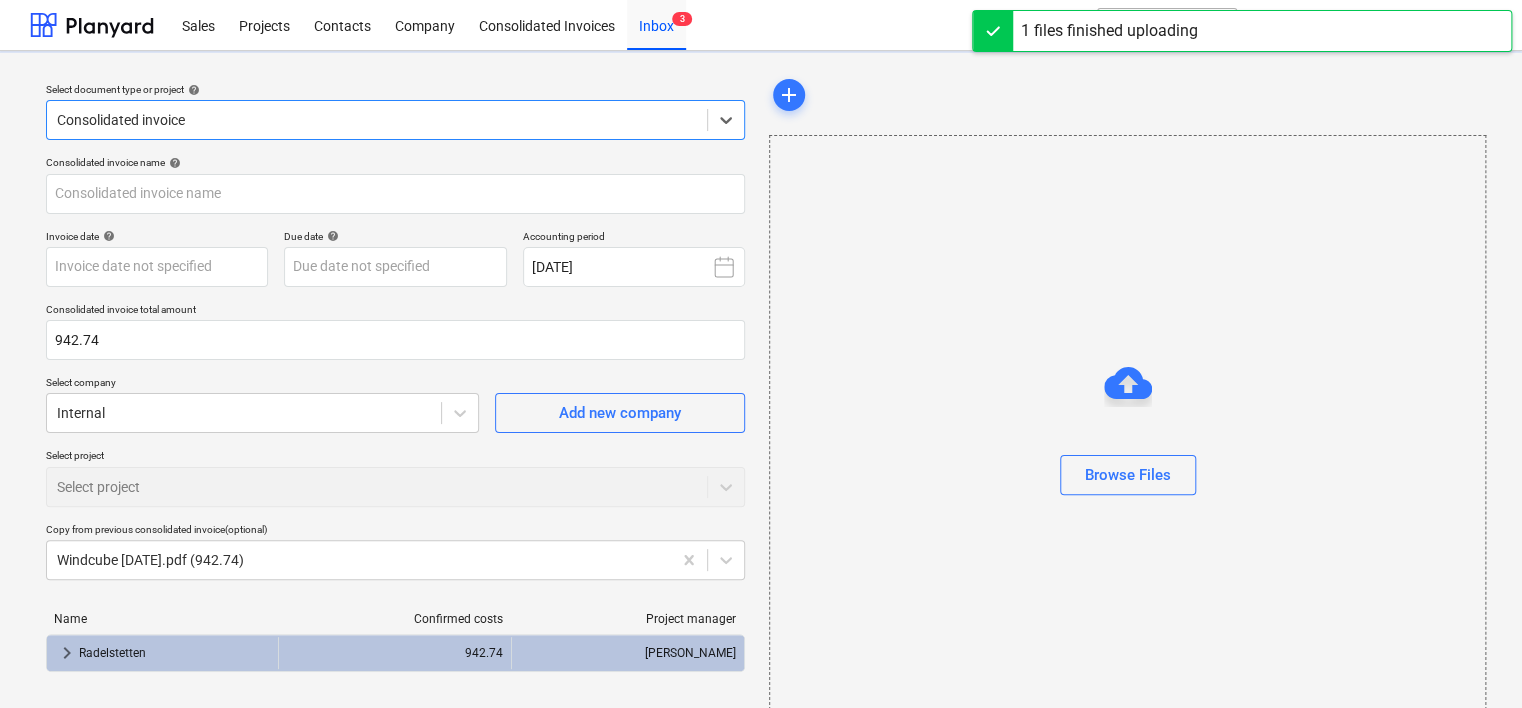 type on "Windcube [DATE].pdf" 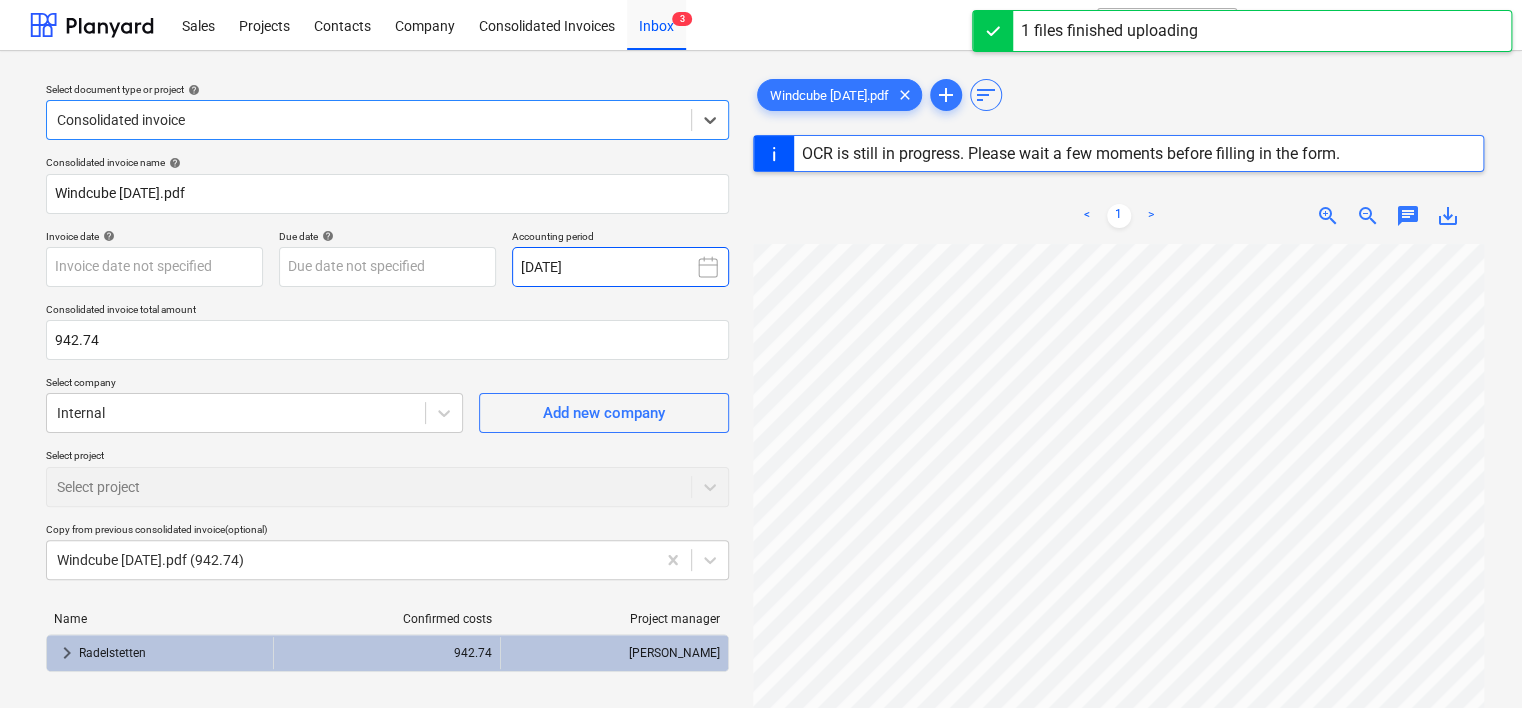 click on "[DATE]" at bounding box center (620, 267) 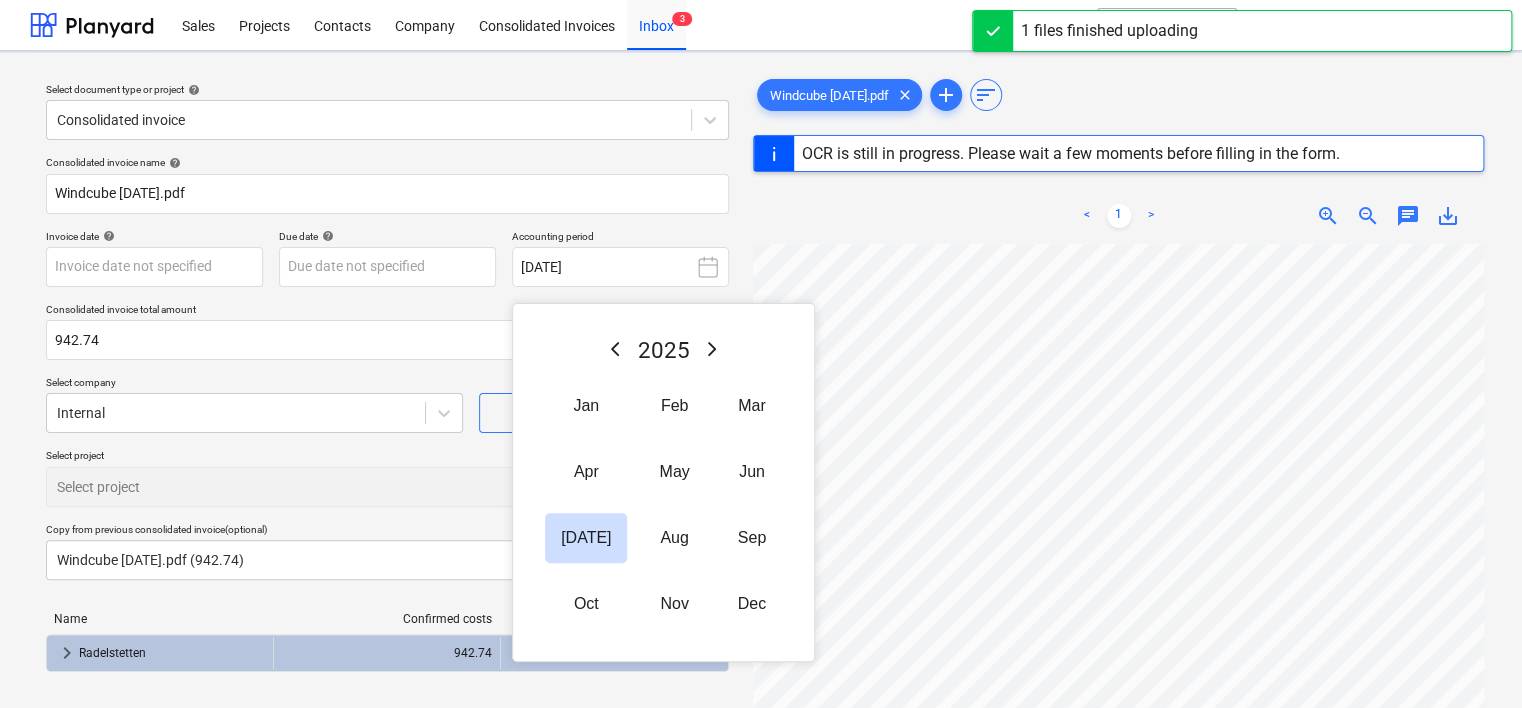 drag, startPoint x: 732, startPoint y: 464, endPoint x: 518, endPoint y: 371, distance: 233.33452 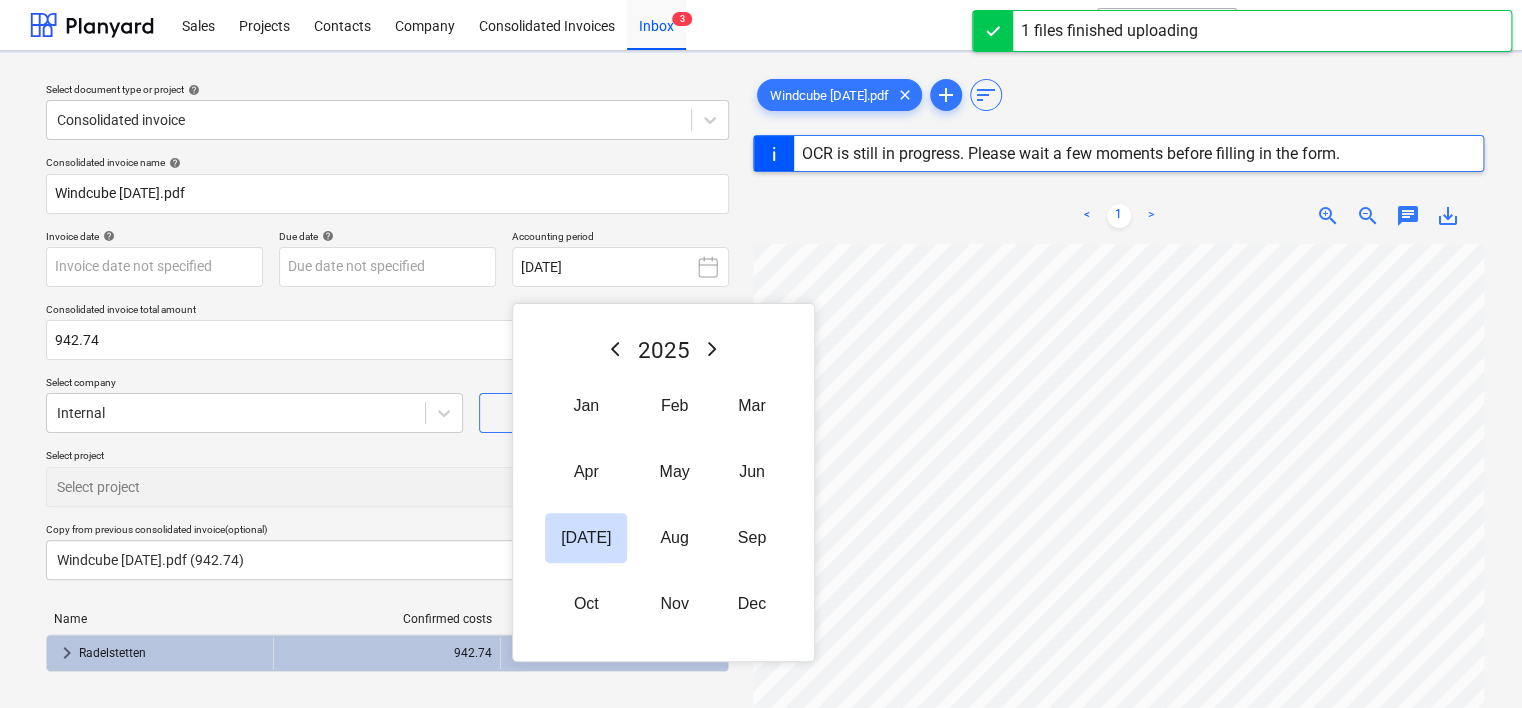 click on "Jun" at bounding box center [752, 472] 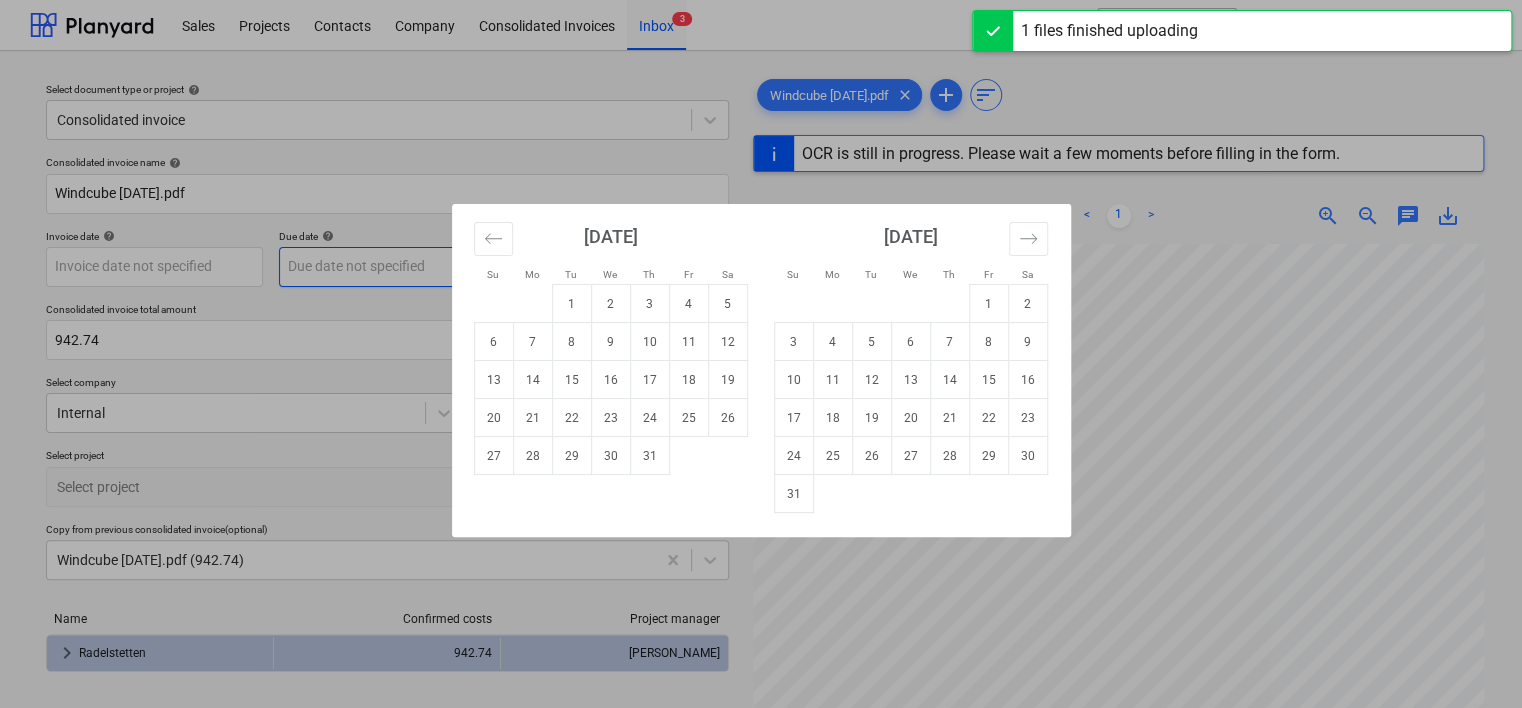 click on "Sales Projects Contacts Company Consolidated Invoices Inbox 3 format_size keyboard_arrow_down help search Search notifications 0 keyboard_arrow_down [PERSON_NAME] keyboard_arrow_down Select document type or project help Consolidated invoice Consolidated invoice name help Windcube [DATE].pdf Invoice date help Press the down arrow key to interact with the calendar and
select a date. Press the question mark key to get the keyboard shortcuts for changing dates. Due date help Press the down arrow key to interact with the calendar and
select a date. Press the question mark key to get the keyboard shortcuts for changing dates. Accounting period [DATE] Consolidated invoice total amount 942.74 Select company Internal   Add new company Select project Select project Copy from previous consolidated invoice  (optional) Windcube [DATE].pdf (942.74) Name Confirmed costs Project manager keyboard_arrow_right Radelstetten 942.74 [PERSON_NAME] Cancel Confirm and add costs Confirm projects Windcube [DATE].pdf clear add <" at bounding box center (761, 354) 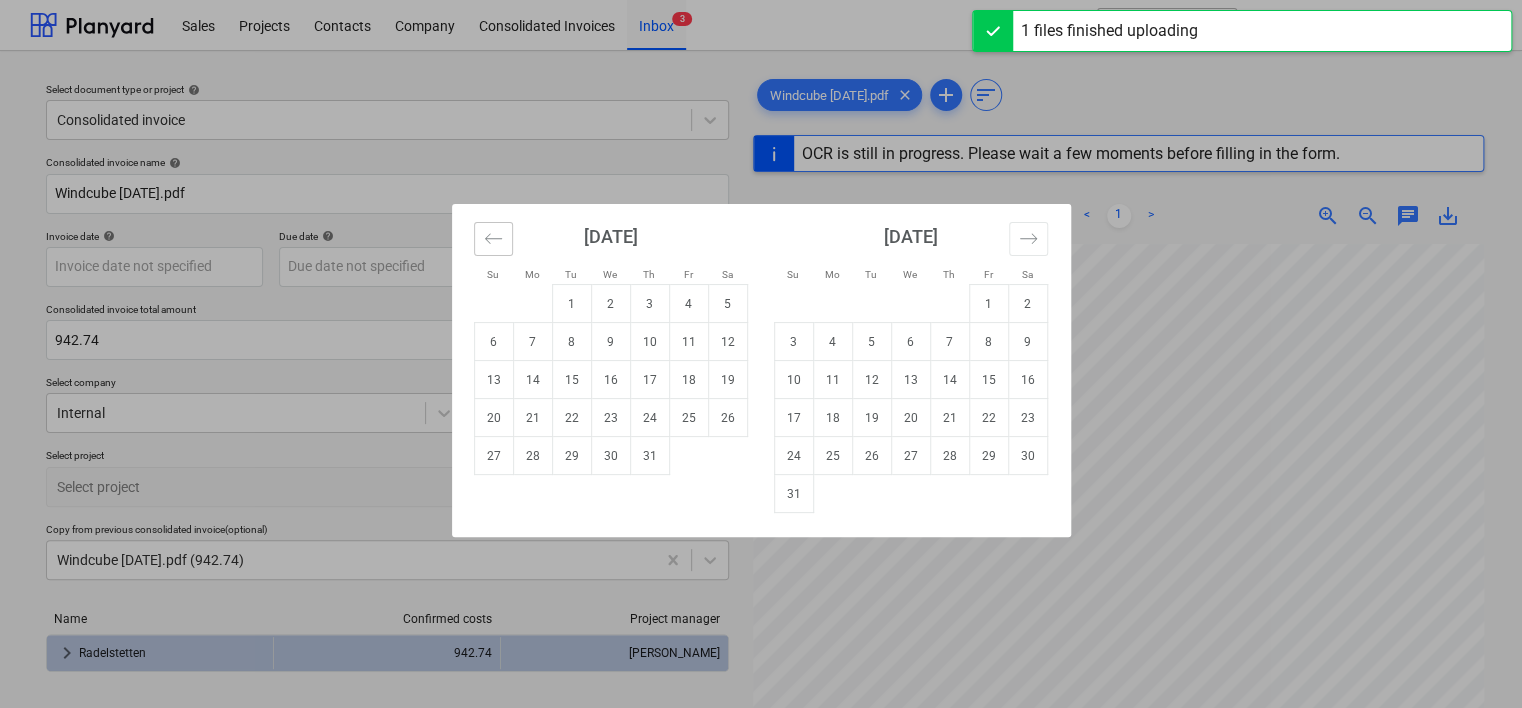 click 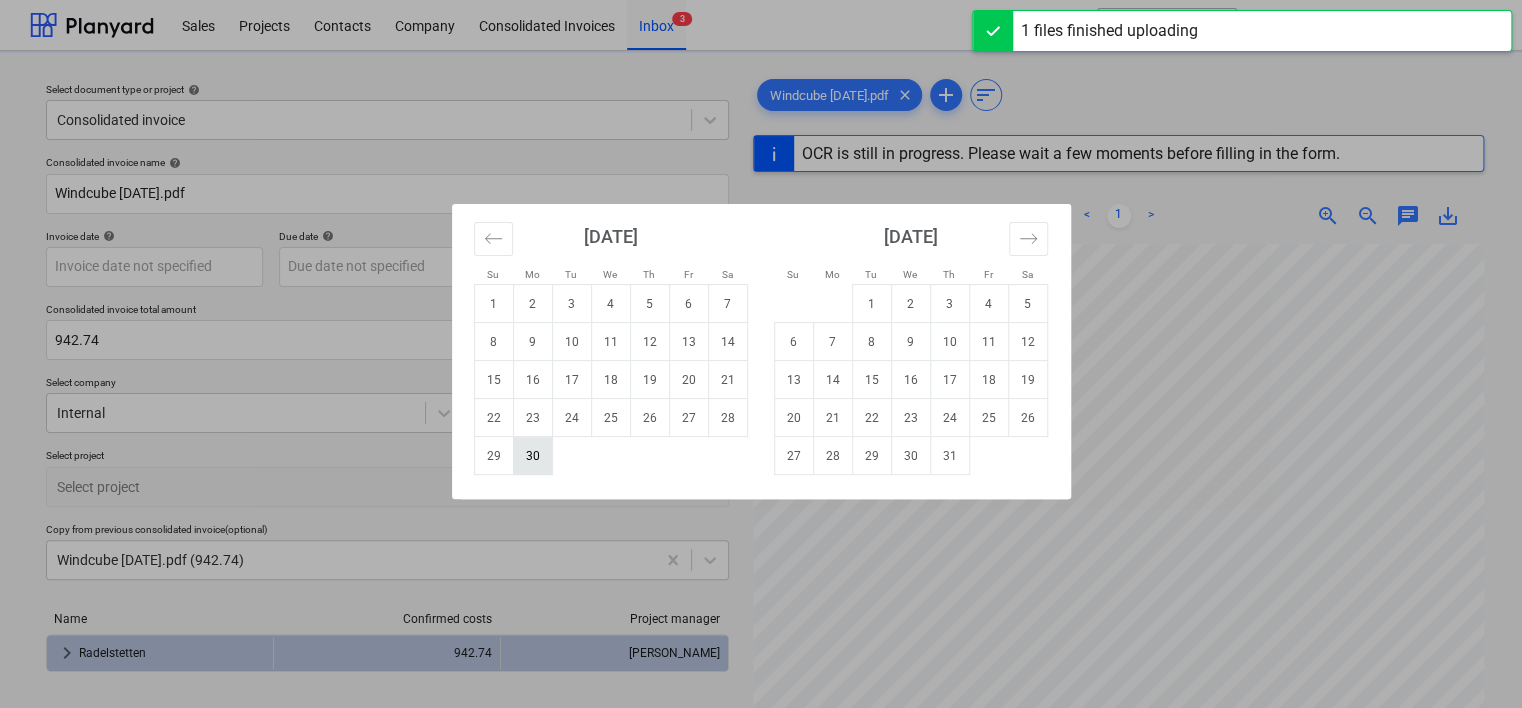click on "30" at bounding box center [532, 456] 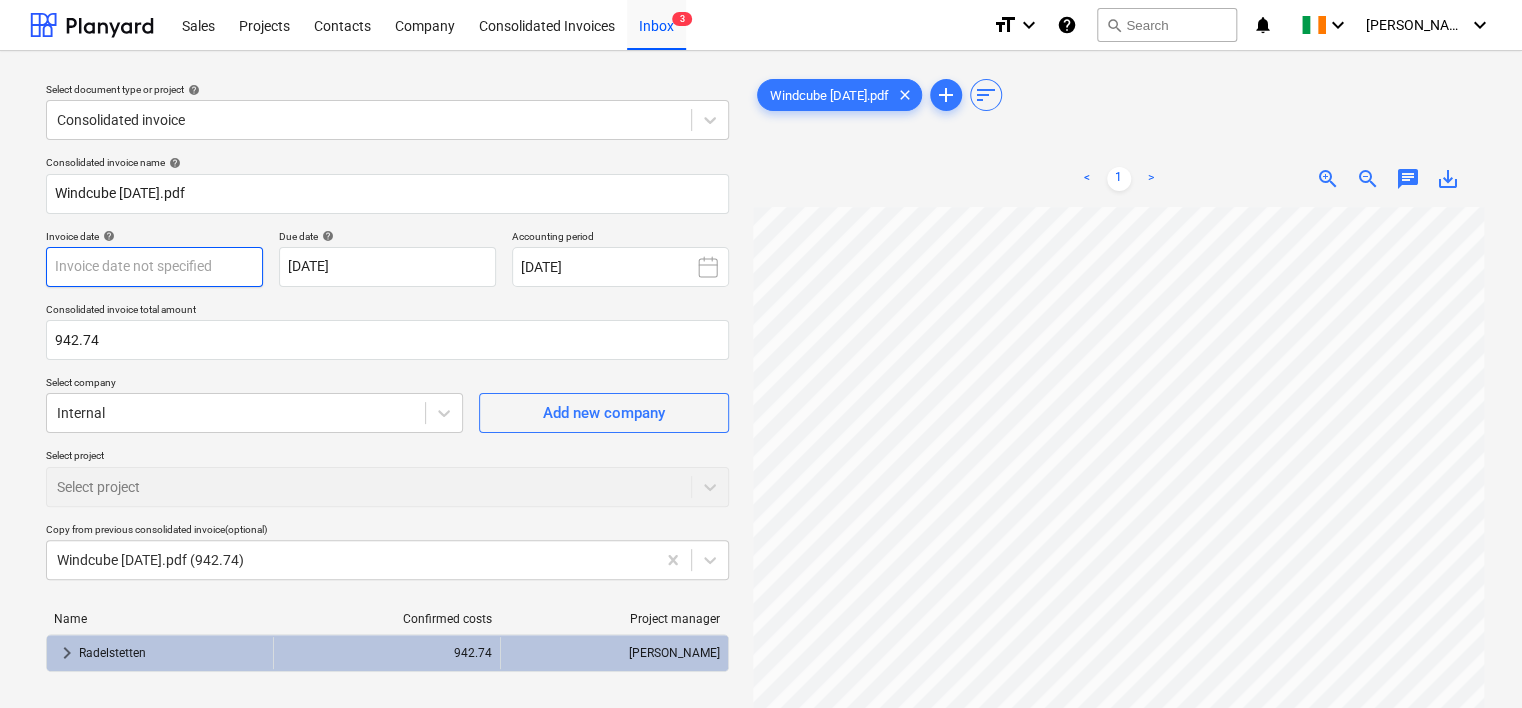 click on "Sales Projects Contacts Company Consolidated Invoices Inbox 3 format_size keyboard_arrow_down help search Search notifications 0 keyboard_arrow_down [PERSON_NAME] keyboard_arrow_down Select document type or project help Consolidated invoice Consolidated invoice name help Windcube [DATE].pdf Invoice date help Press the down arrow key to interact with the calendar and
select a date. Press the question mark key to get the keyboard shortcuts for changing dates. Due date help [DATE] [DATE] Press the down arrow key to interact with the calendar and
select a date. Press the question mark key to get the keyboard shortcuts for changing dates. Accounting period [DATE] Consolidated invoice total amount 942.74 Select company Internal   Add new company Select project Select project Copy from previous consolidated invoice  (optional) Windcube [DATE].pdf (942.74) Name Confirmed costs Project manager keyboard_arrow_right Radelstetten 942.74 [PERSON_NAME] Cancel Confirm and add costs Confirm projects clear add" at bounding box center [761, 354] 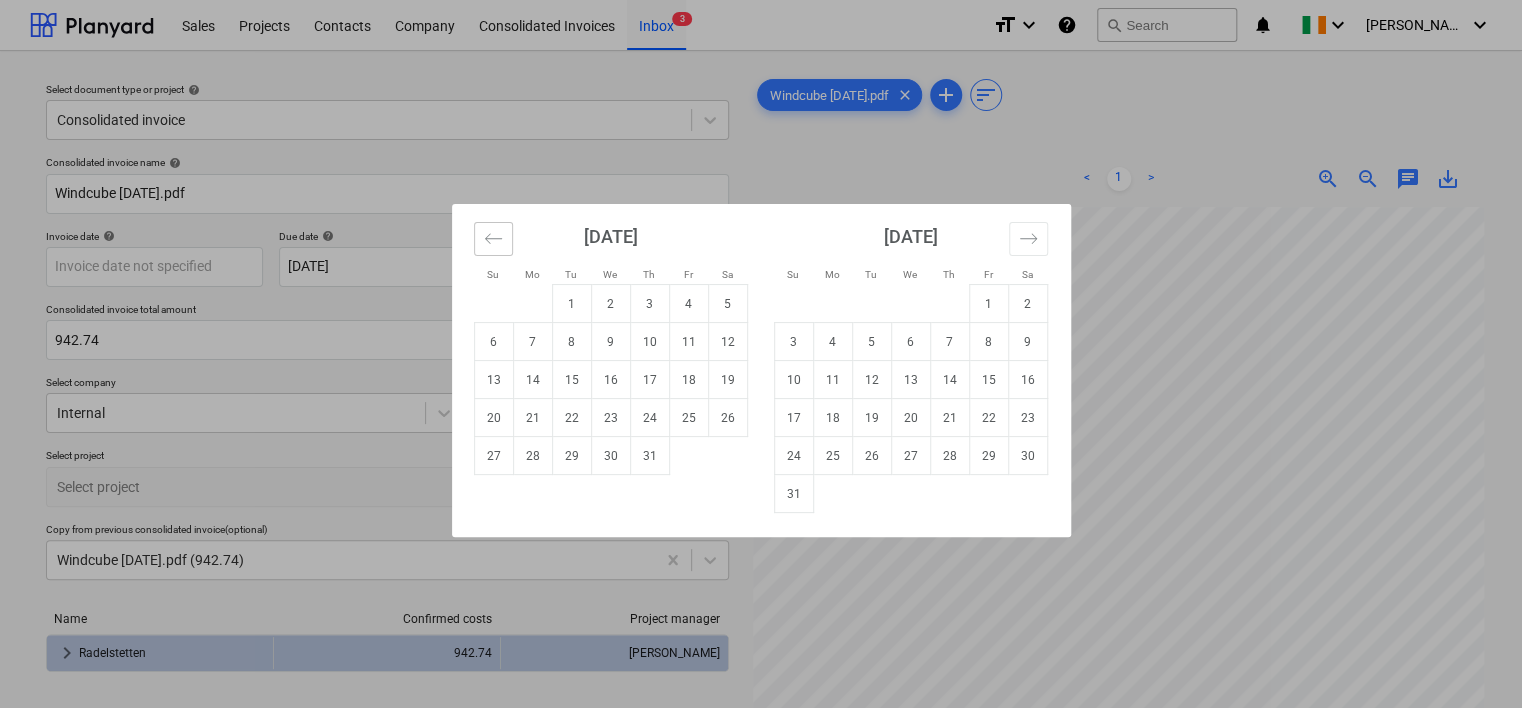 click 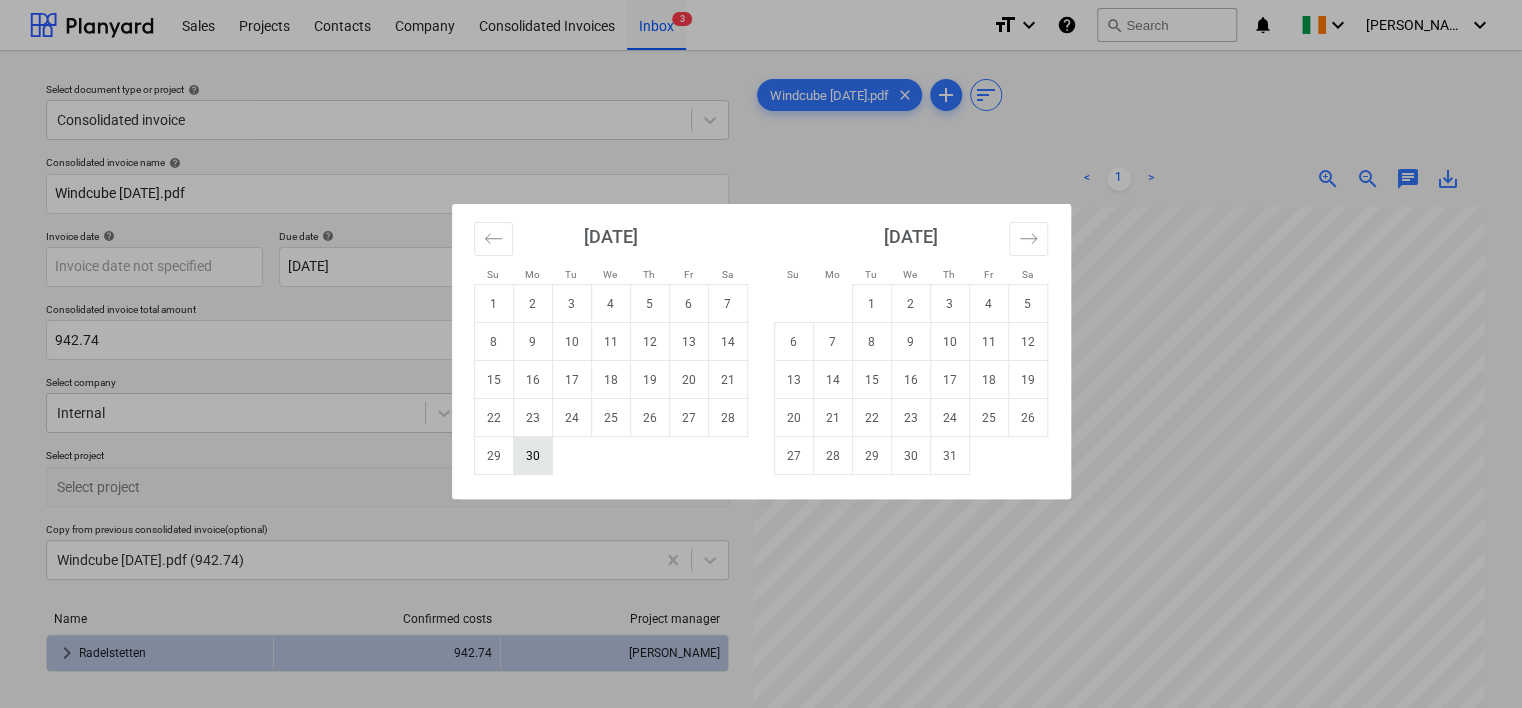 click on "30" at bounding box center (532, 456) 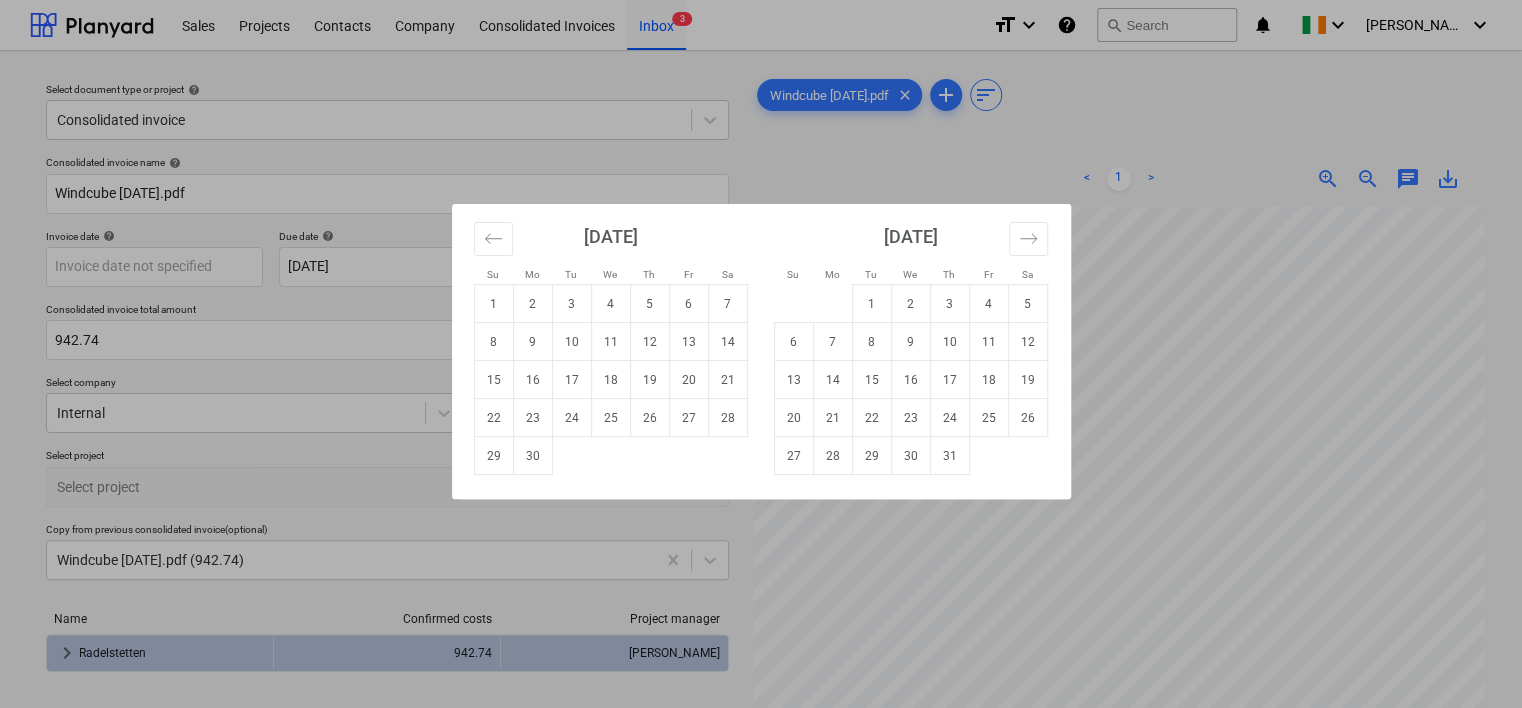 type on "[DATE]" 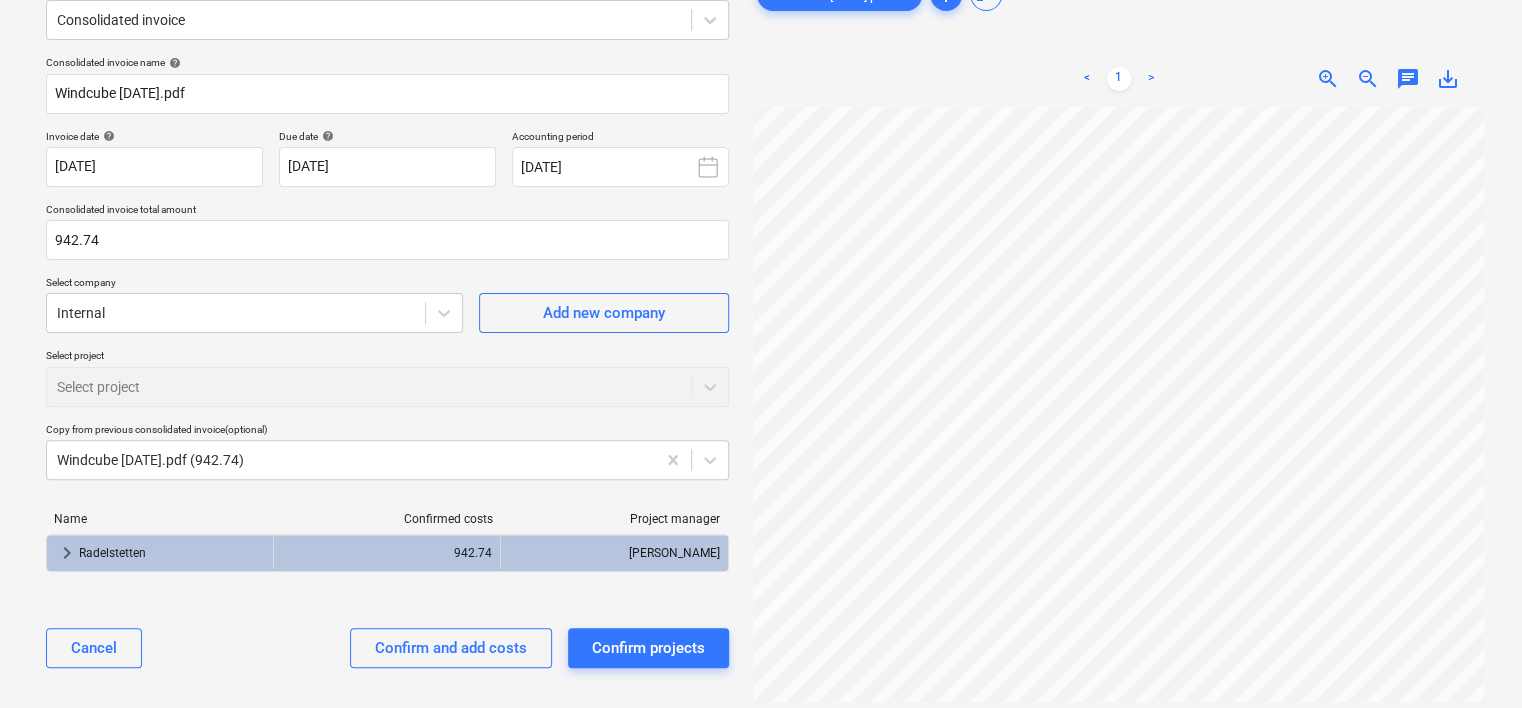 scroll, scrollTop: 175, scrollLeft: 0, axis: vertical 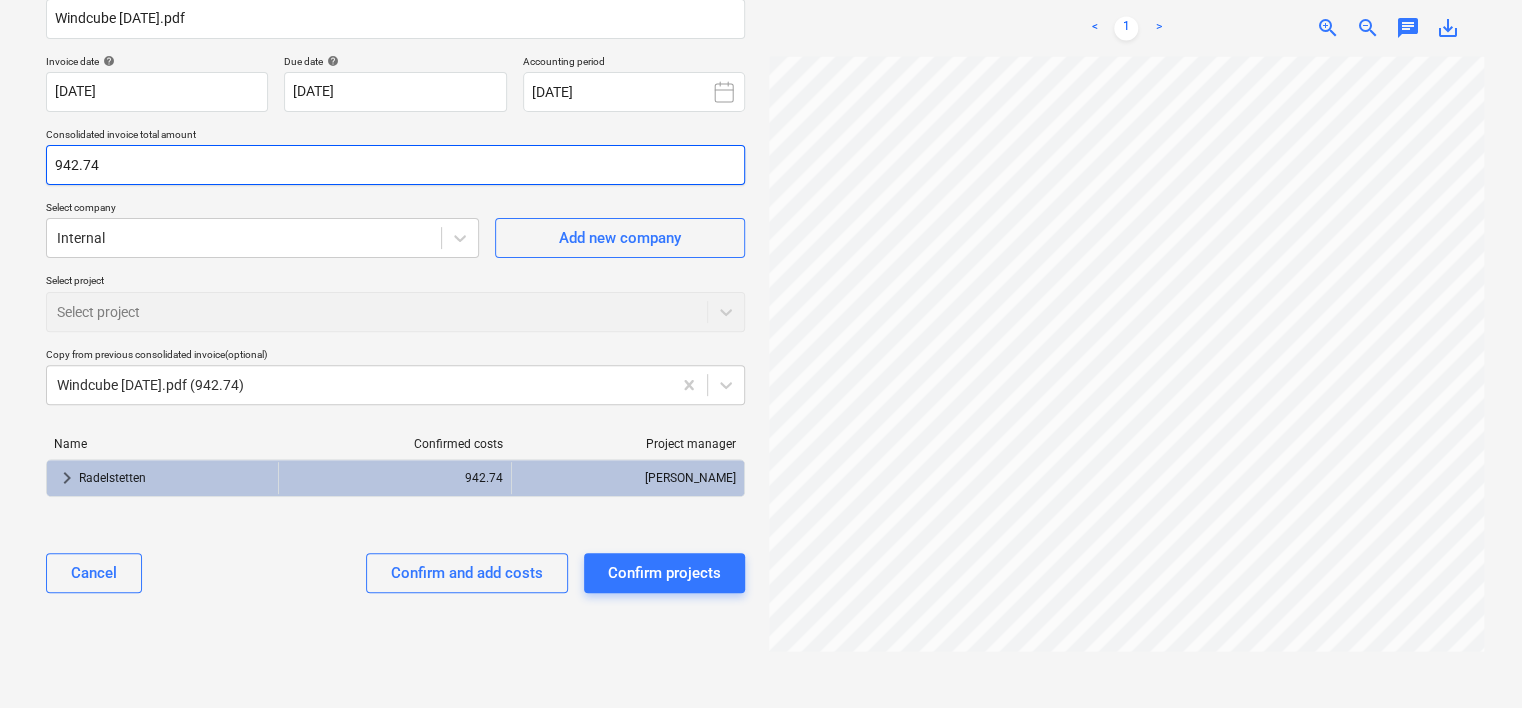 click on "942.74" at bounding box center (395, 165) 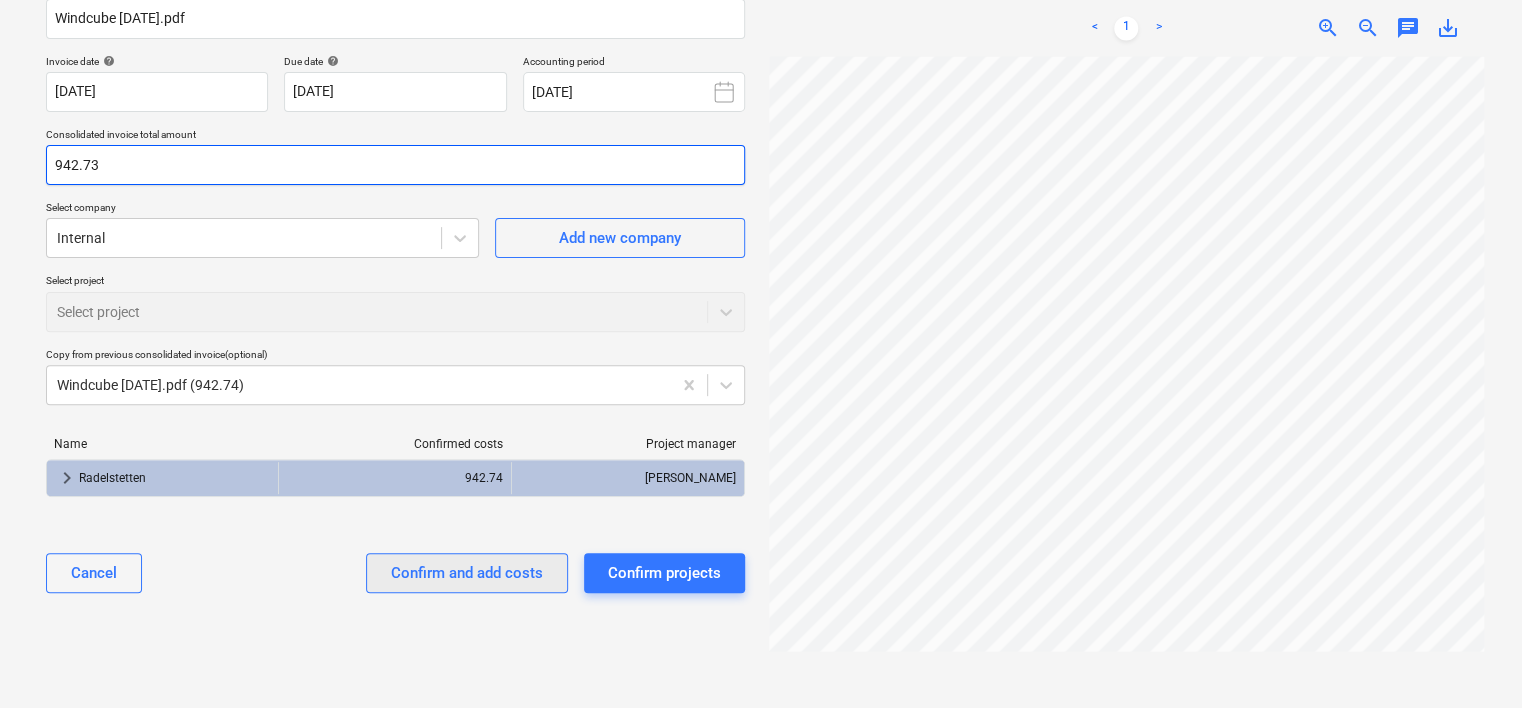 type on "942.73" 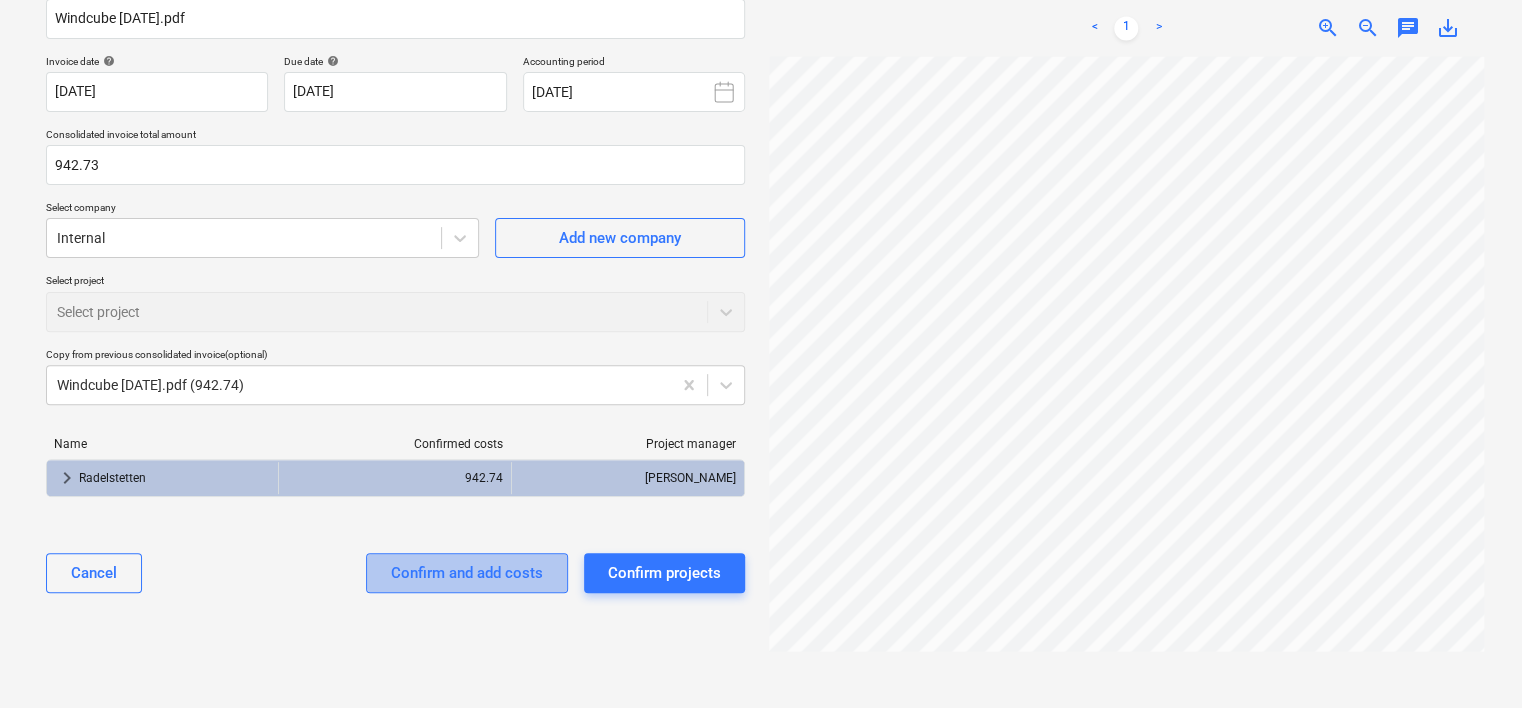 click on "Confirm and add costs" at bounding box center (467, 573) 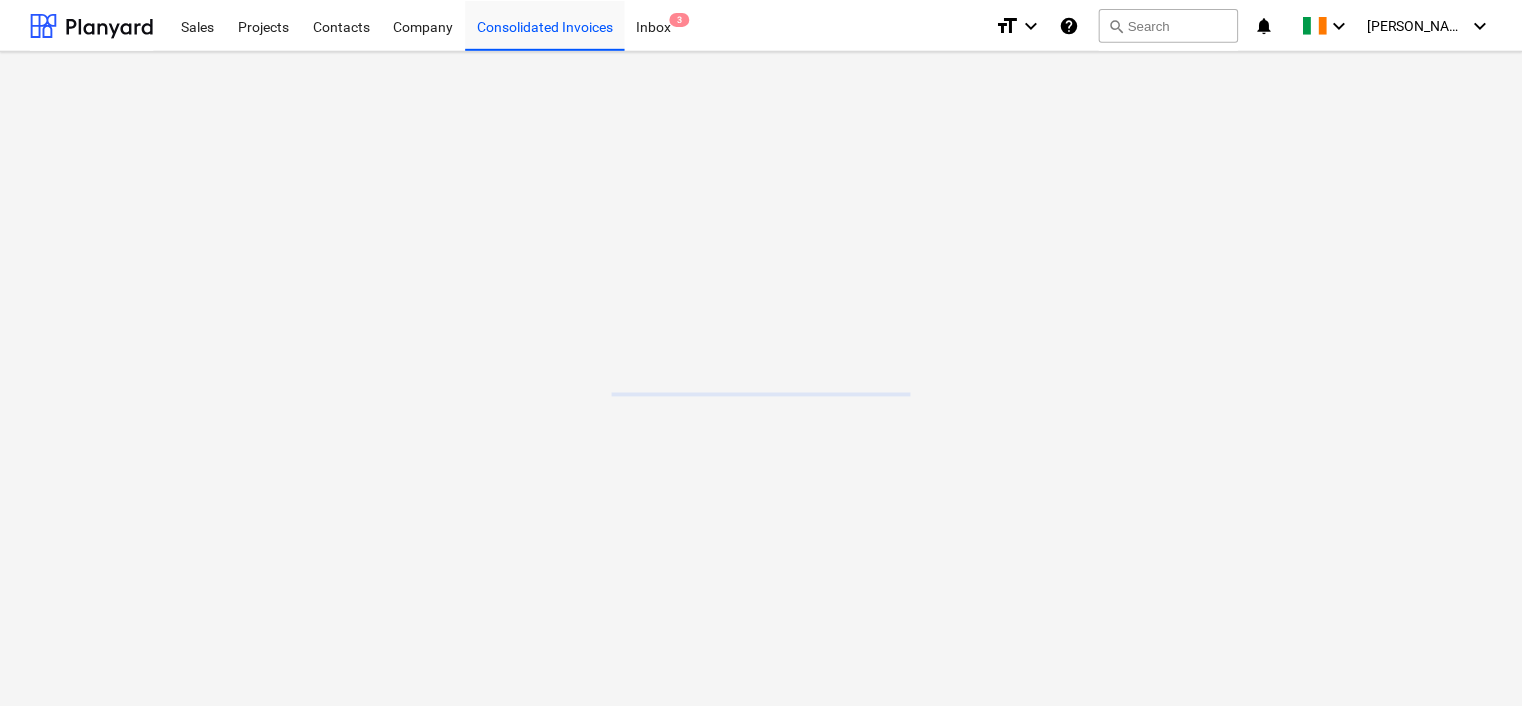 scroll, scrollTop: 0, scrollLeft: 0, axis: both 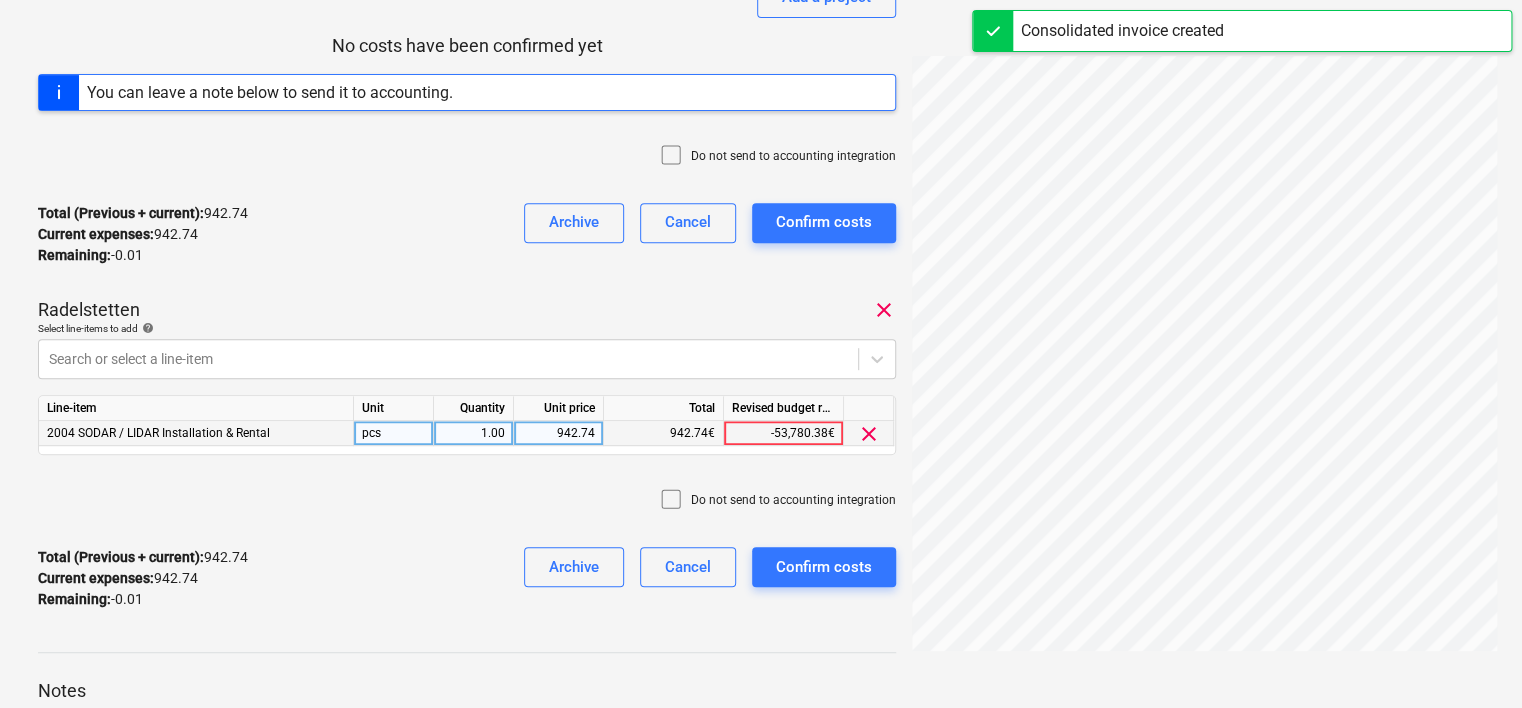 click on "942.74" at bounding box center (558, 433) 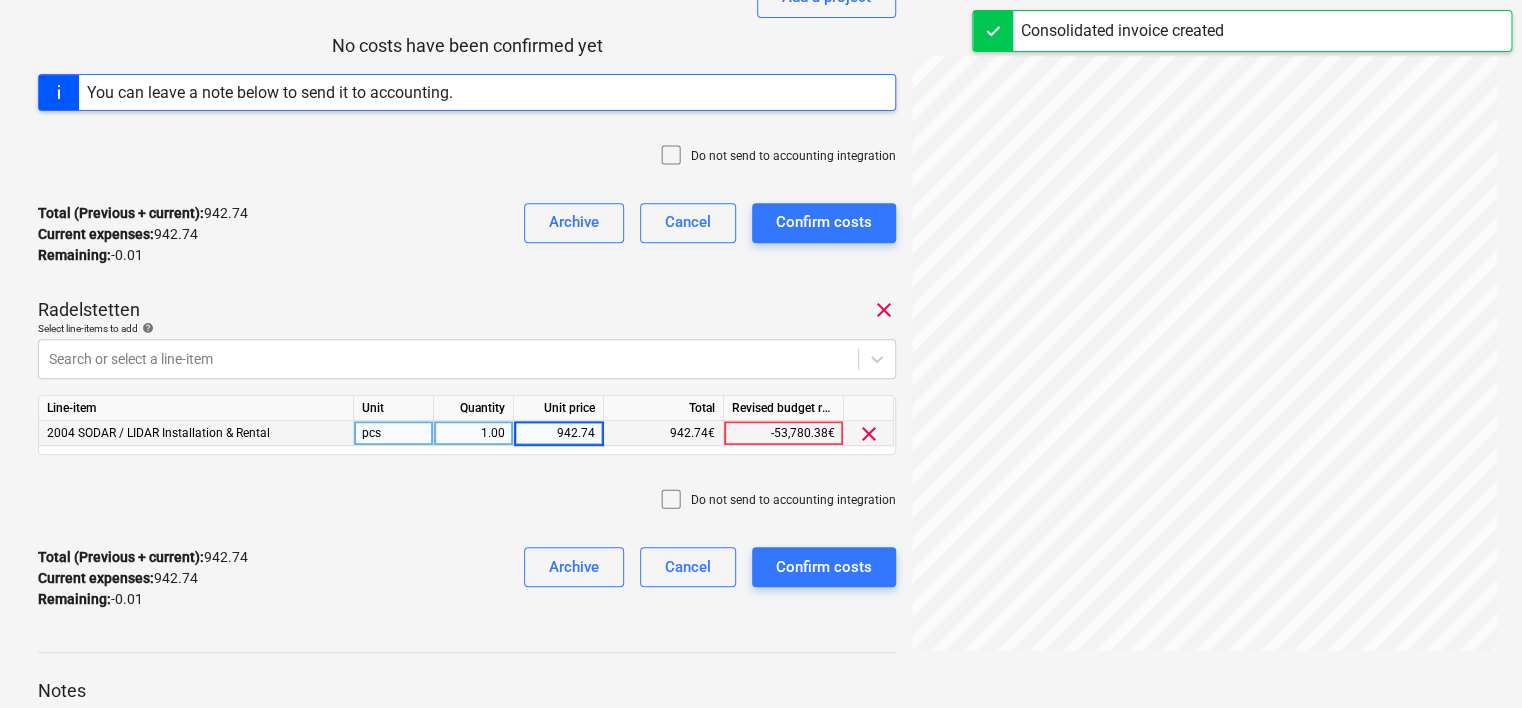 click on "942.74" at bounding box center [558, 433] 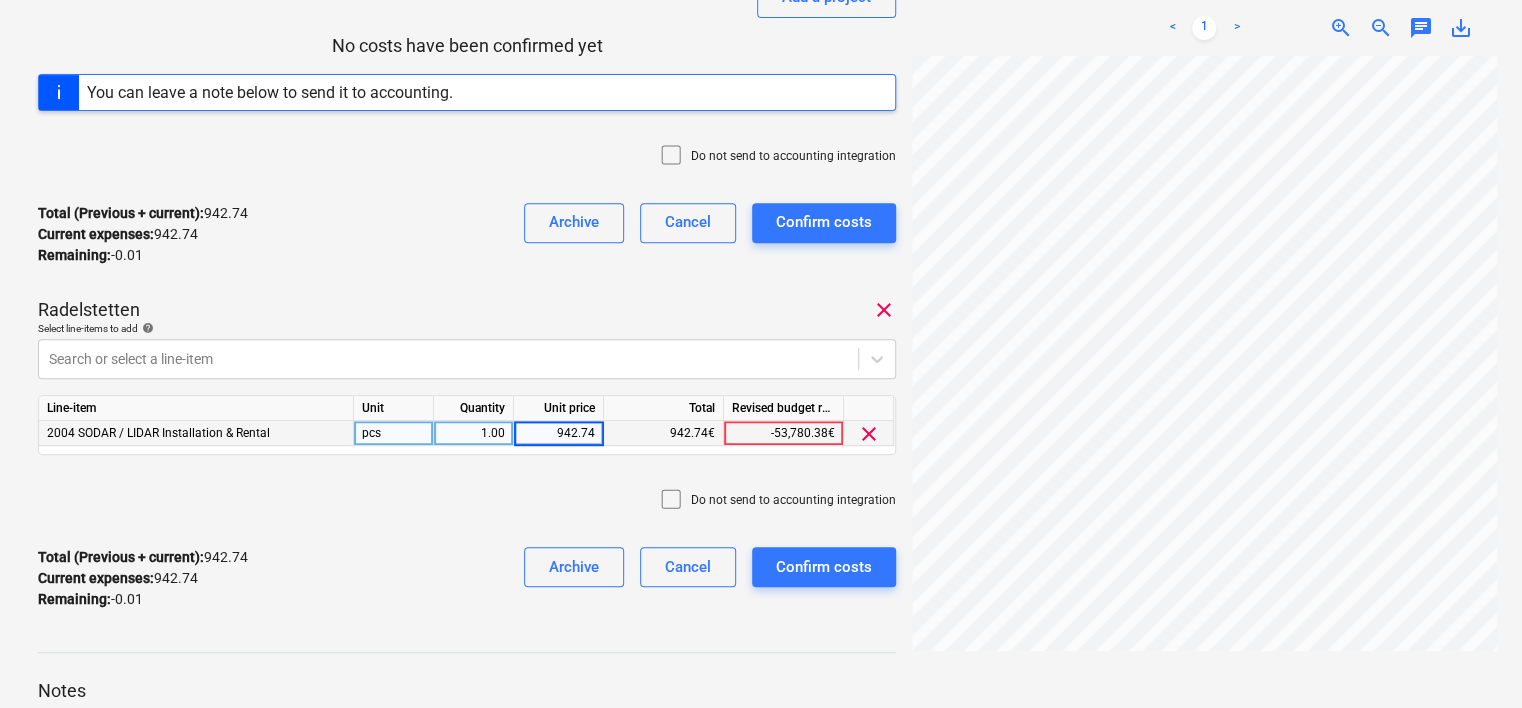 click on "942.74" at bounding box center (558, 433) 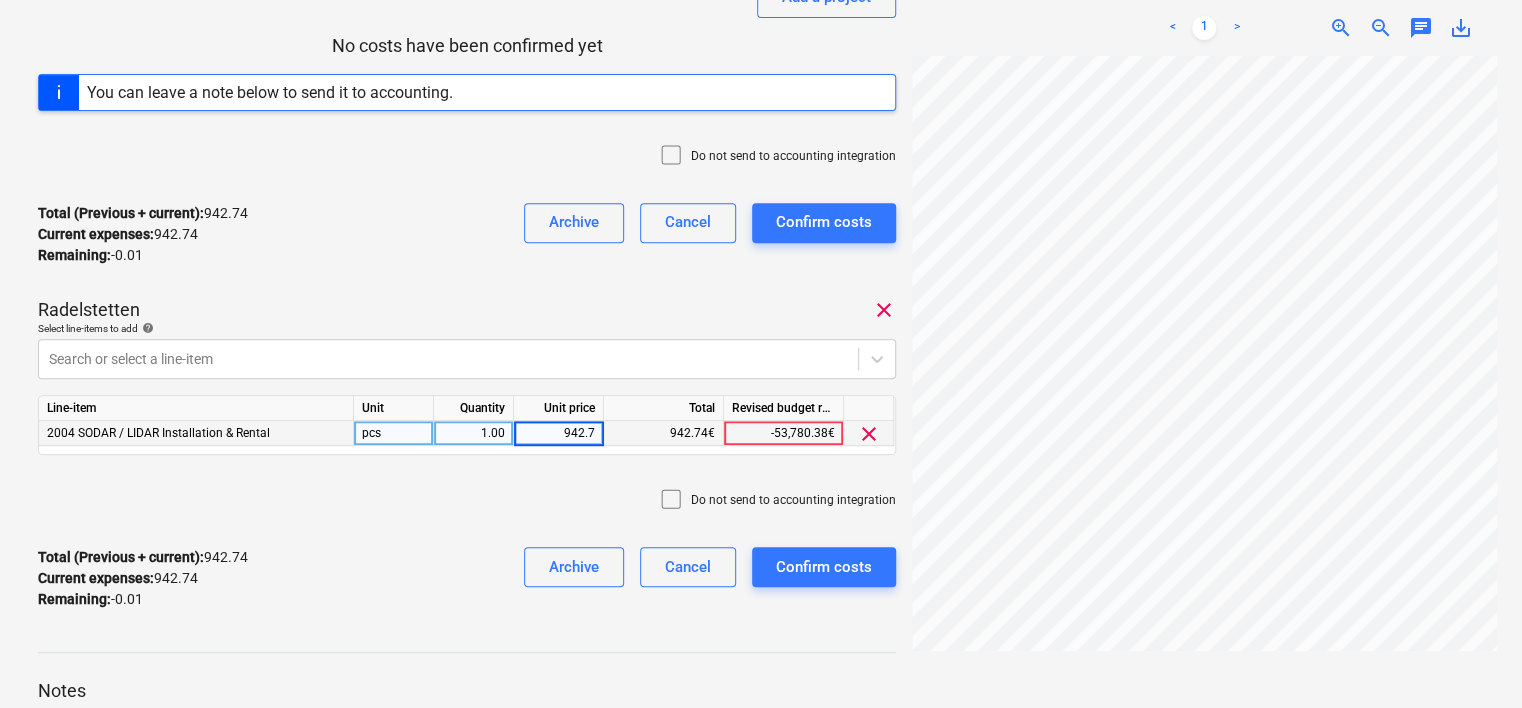 type on "942.73" 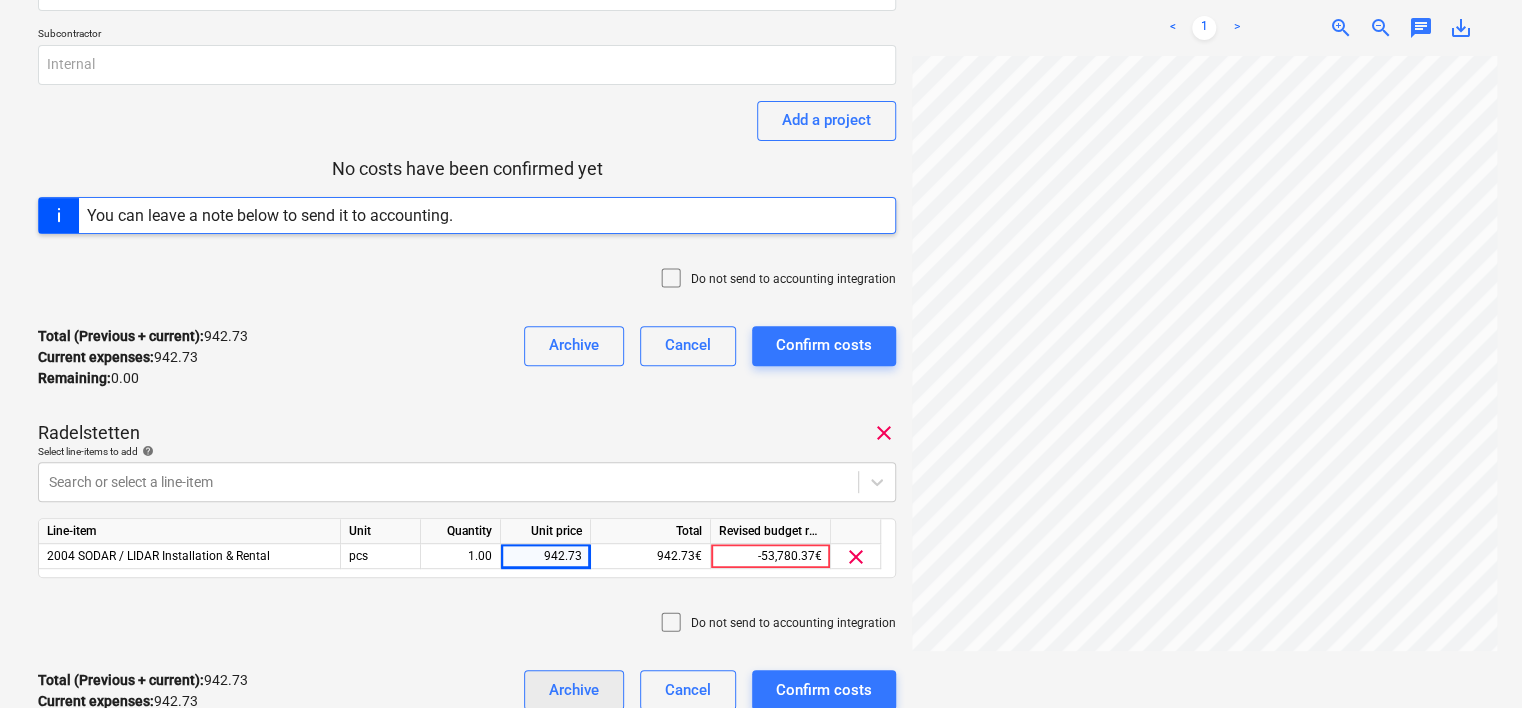 scroll, scrollTop: 300, scrollLeft: 0, axis: vertical 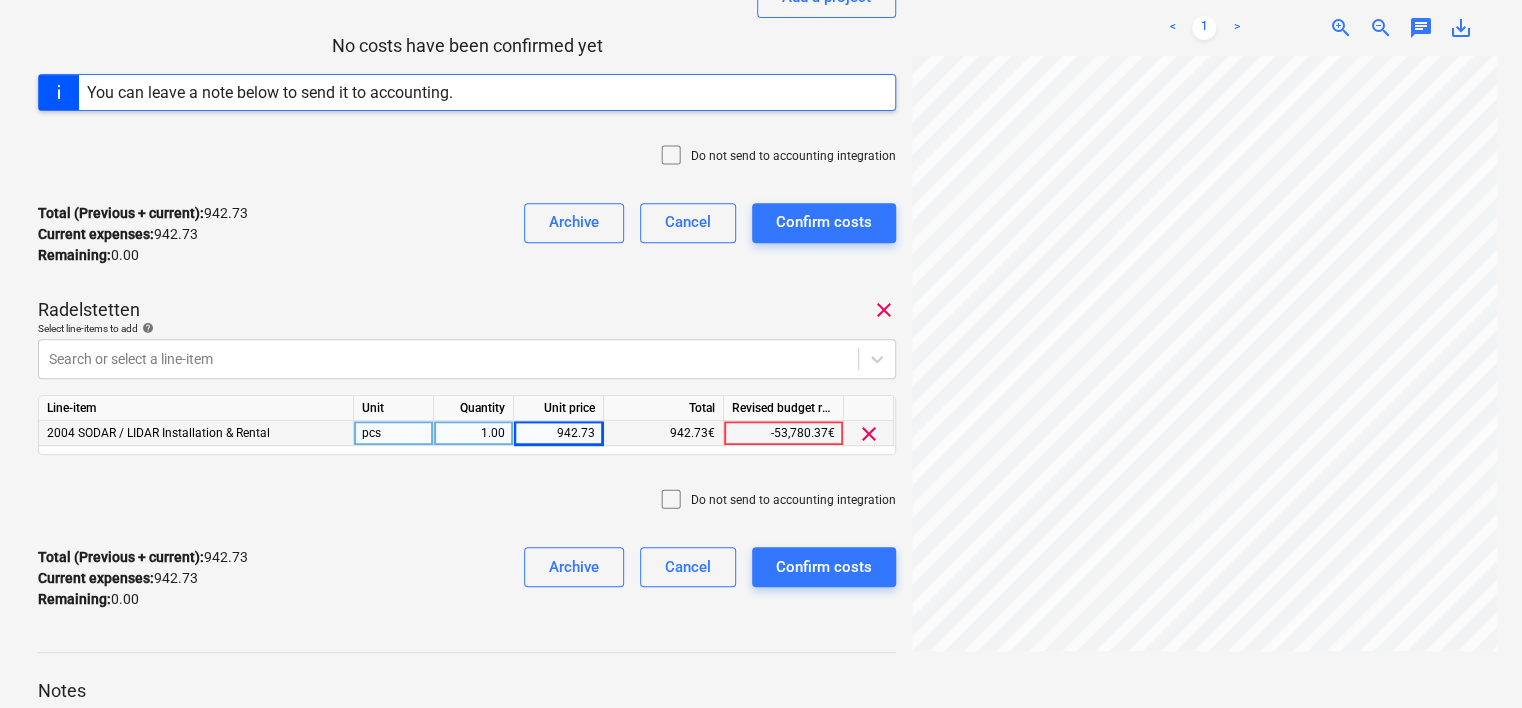 click on "pcs" at bounding box center [394, 433] 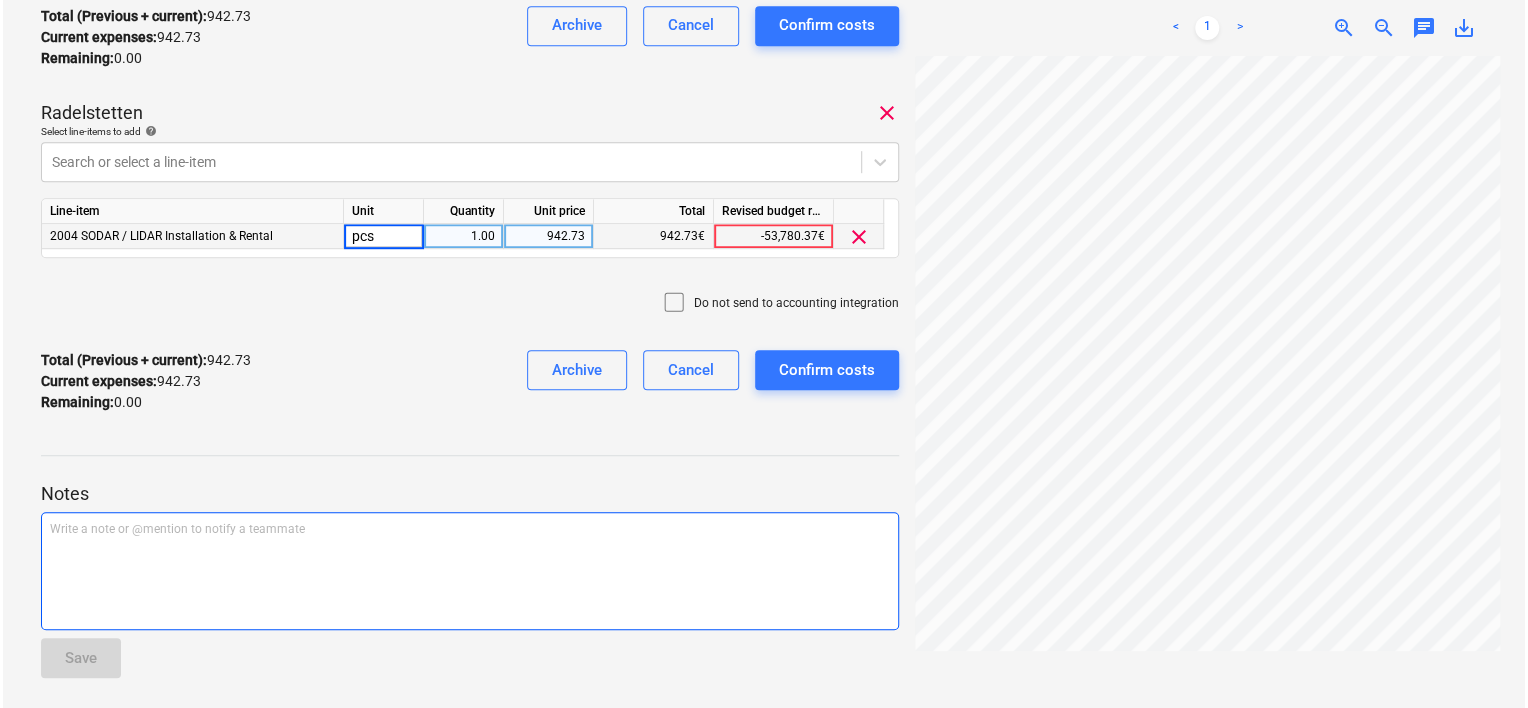 scroll, scrollTop: 500, scrollLeft: 0, axis: vertical 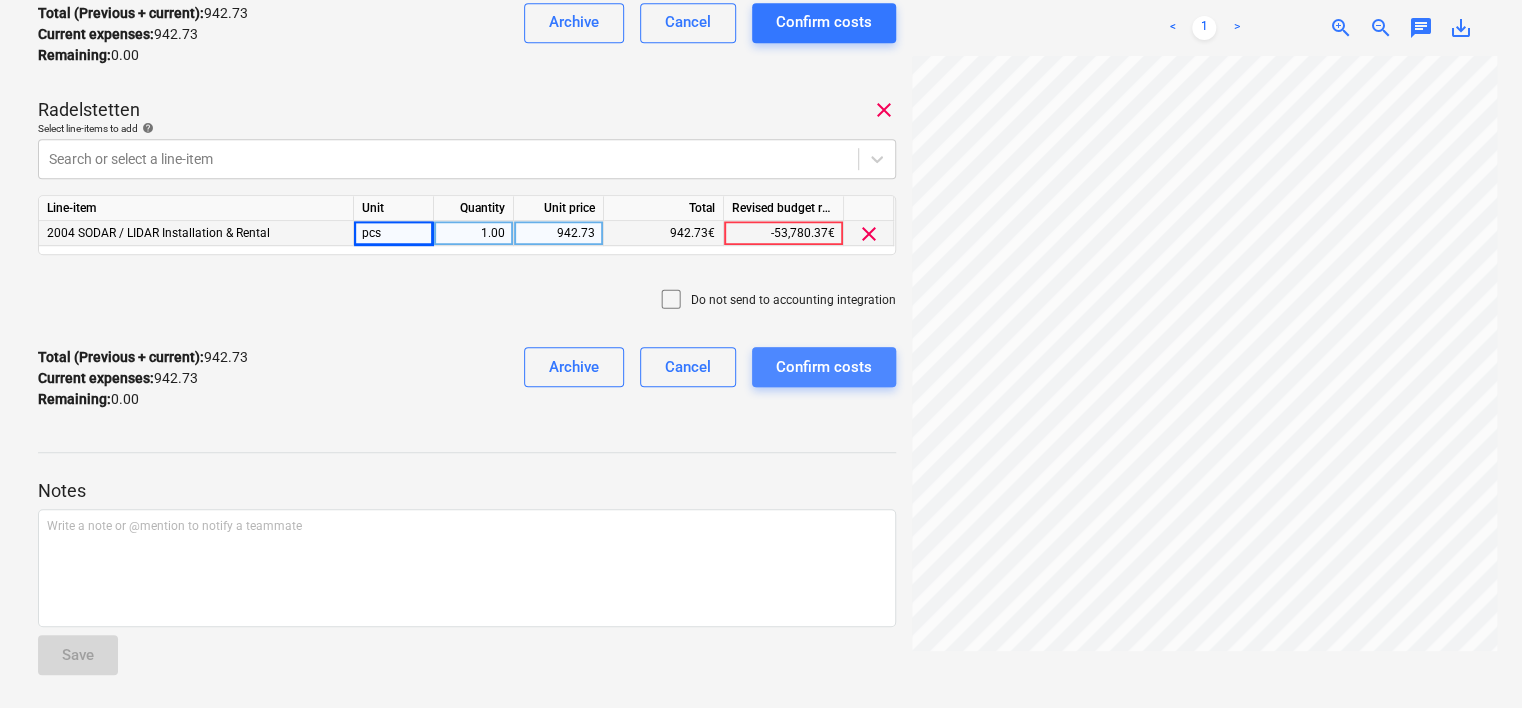 click on "Confirm costs" at bounding box center [824, 367] 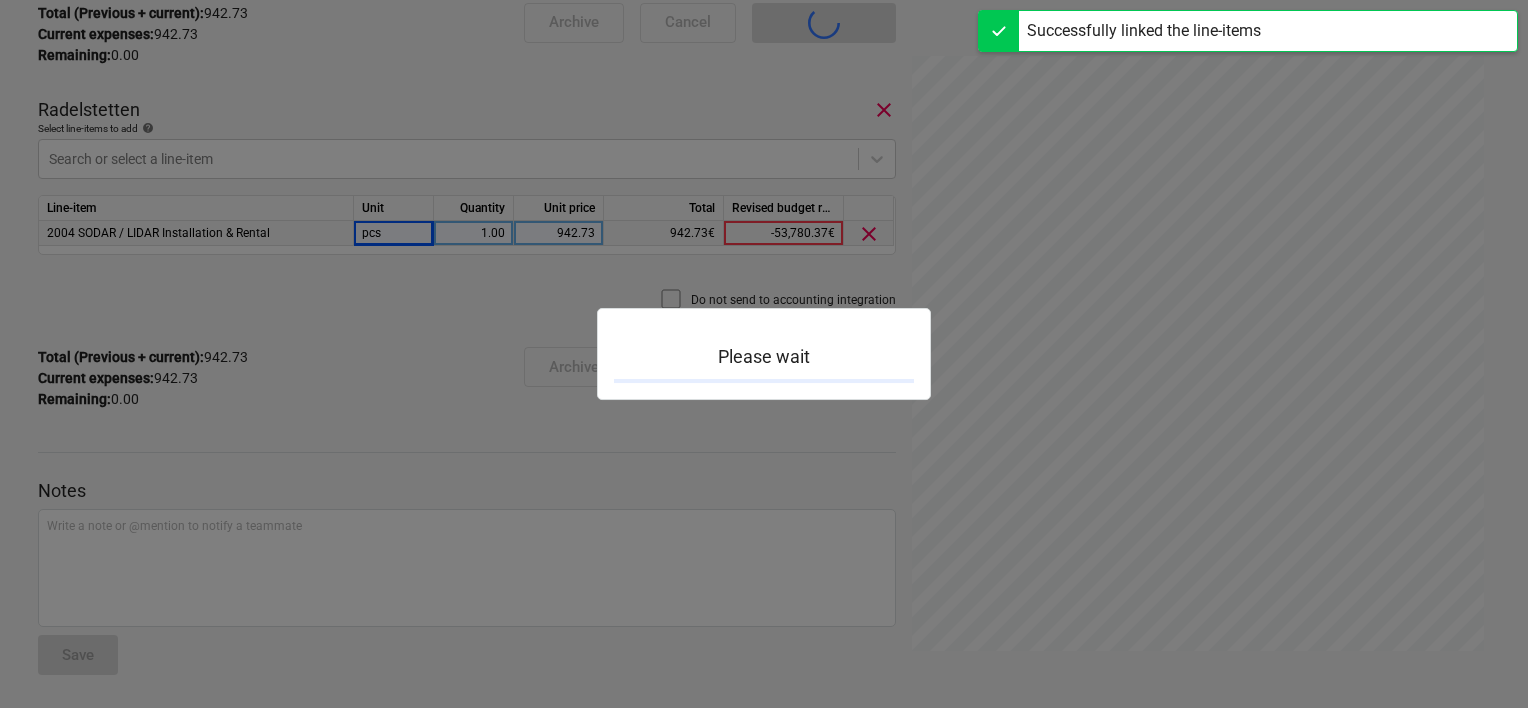 scroll, scrollTop: 237, scrollLeft: 0, axis: vertical 